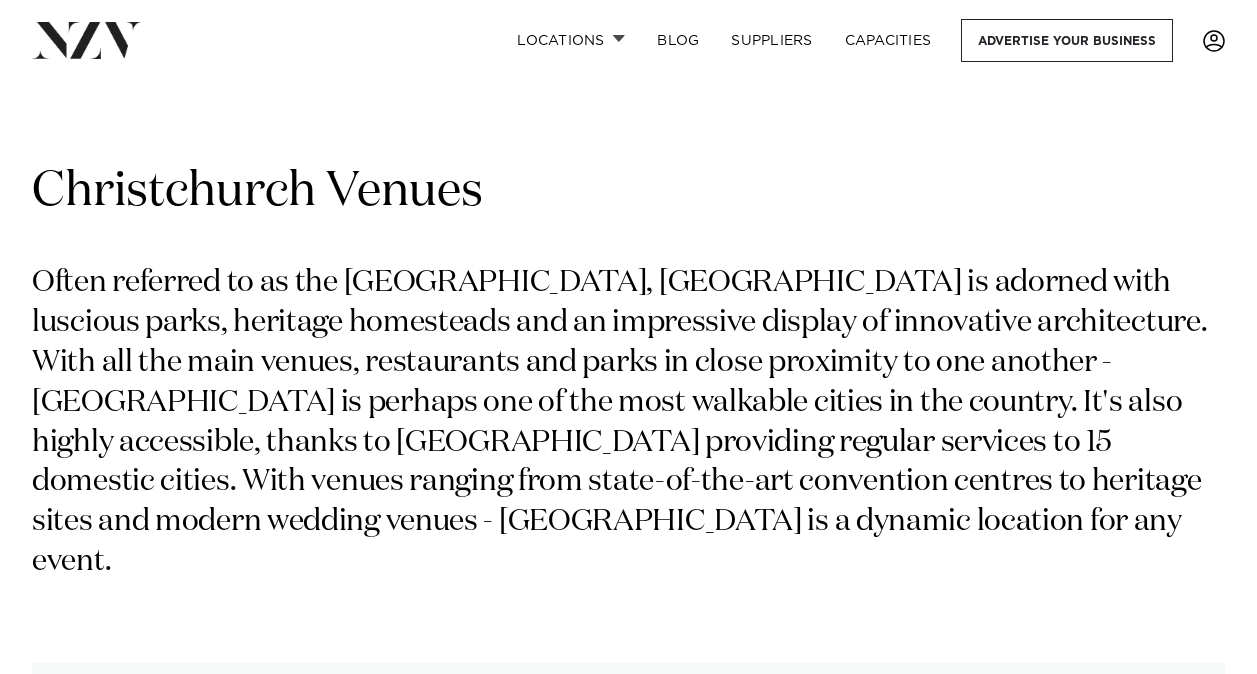 scroll, scrollTop: 0, scrollLeft: 0, axis: both 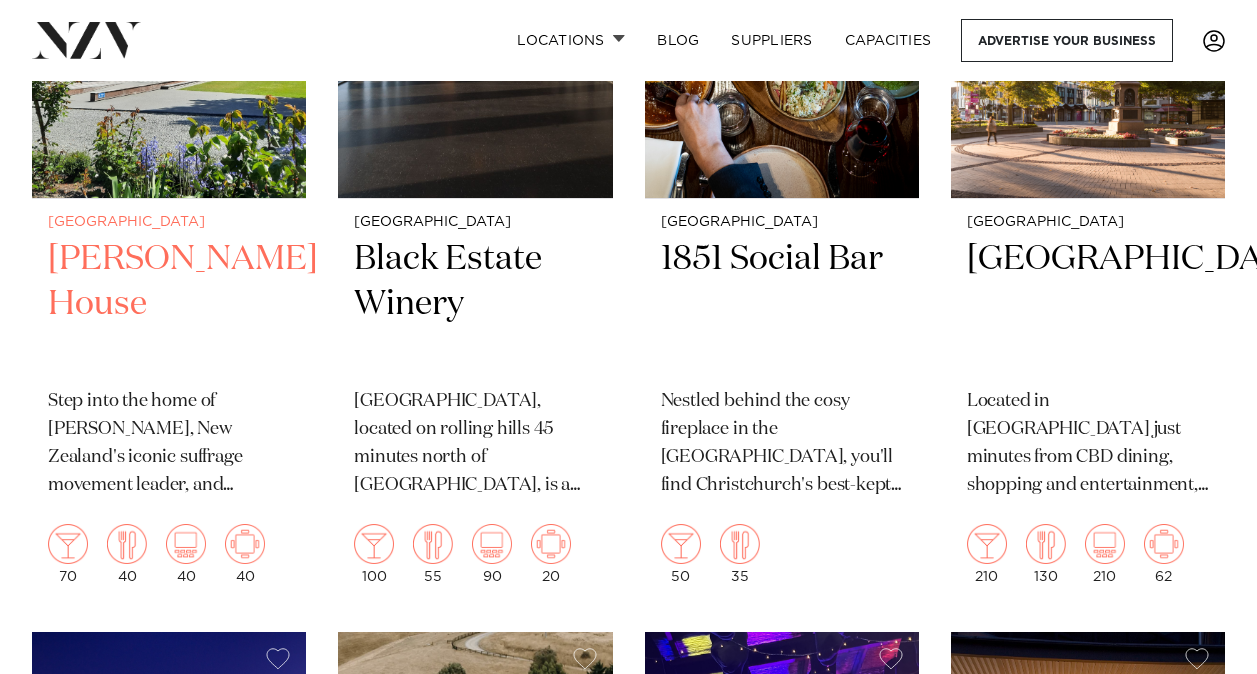 click on "[GEOGRAPHIC_DATA]
[PERSON_NAME][GEOGRAPHIC_DATA]
Step into the home of [PERSON_NAME], New Zealand's iconic suffrage movement leader, and immerse yourself in the inspiring history of the fight for women's right to vote.
70
40
40
40" at bounding box center (169, 399) 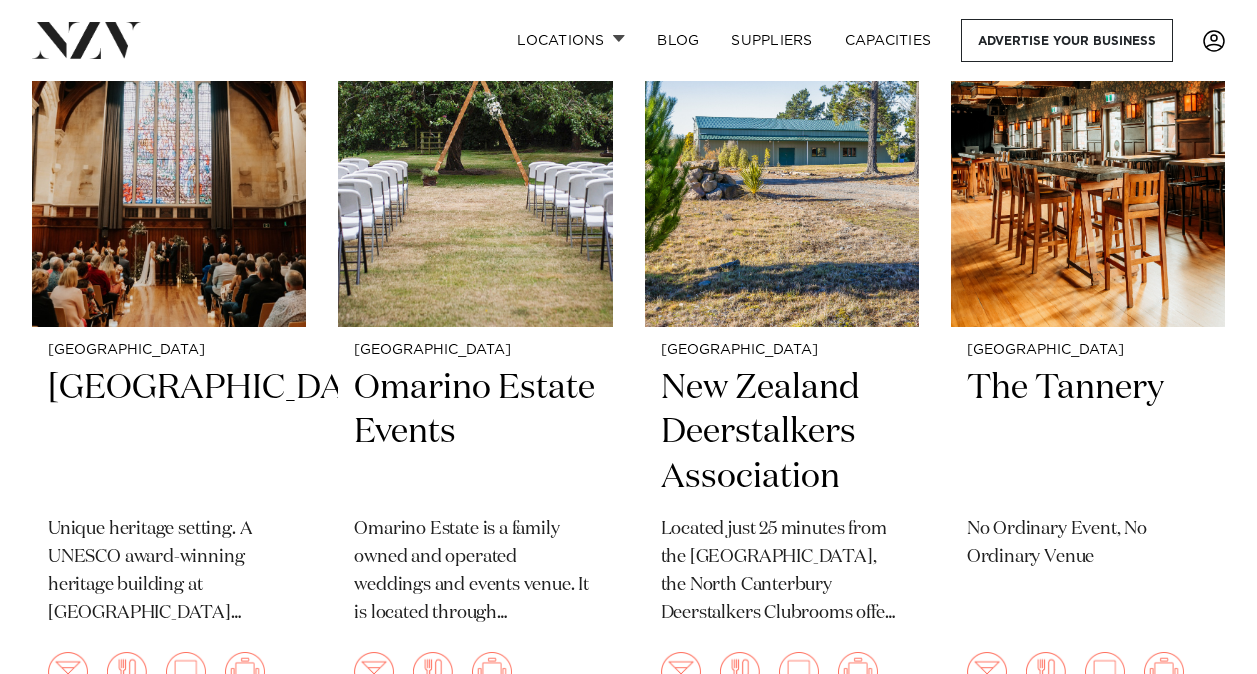 scroll, scrollTop: 5024, scrollLeft: 0, axis: vertical 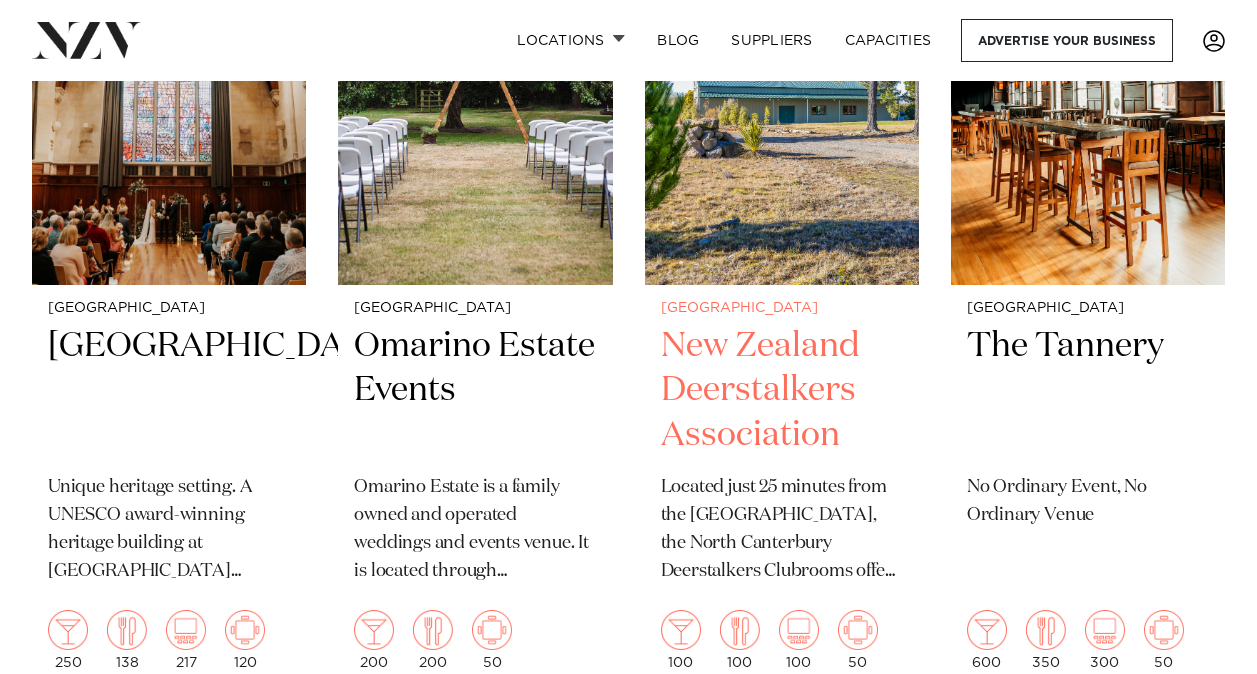 click at bounding box center [782, 101] 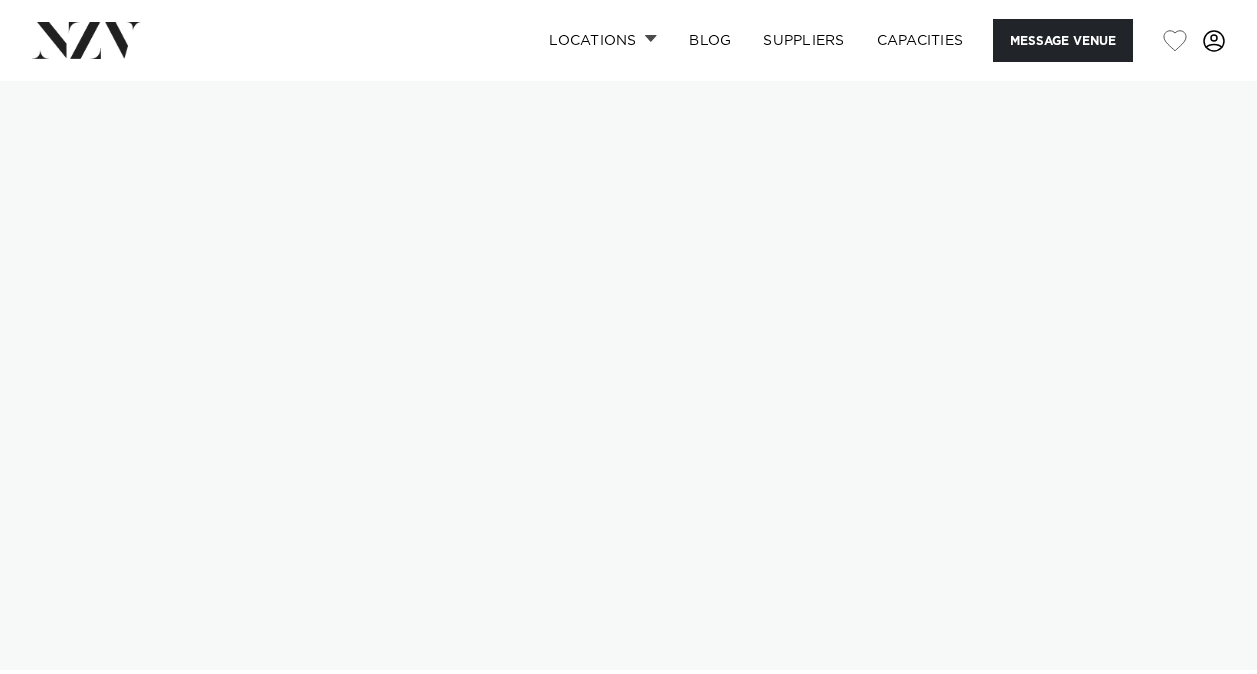 scroll, scrollTop: 0, scrollLeft: 0, axis: both 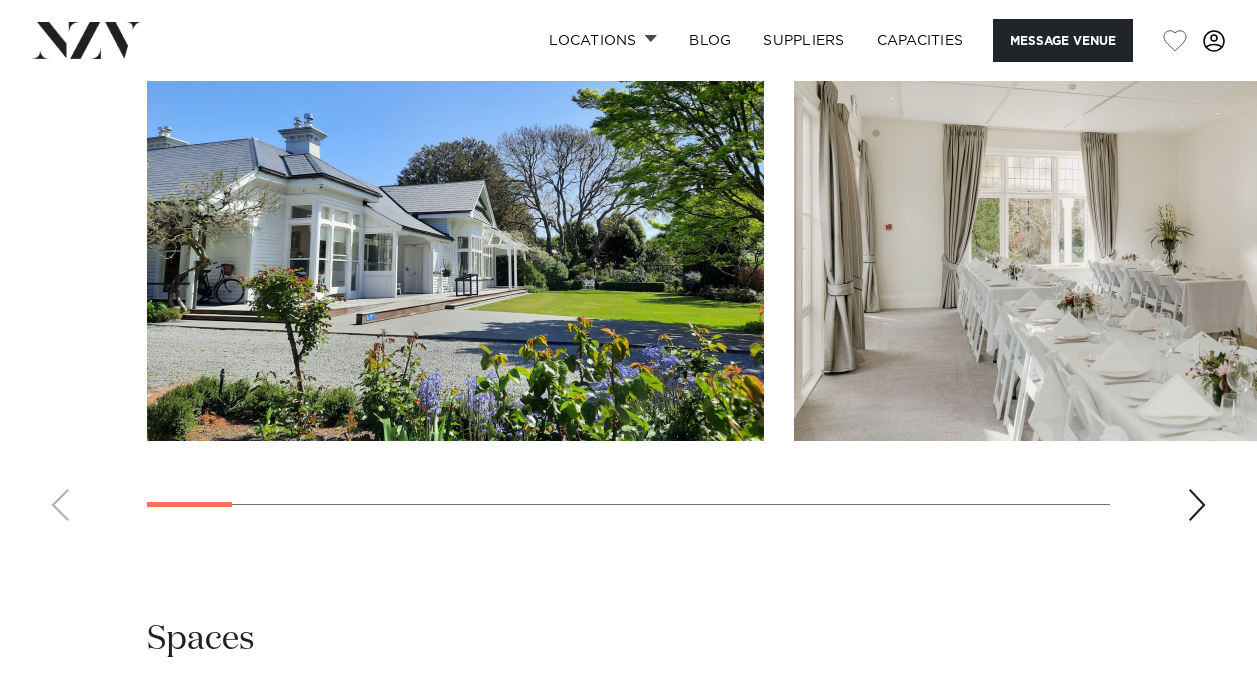 click at bounding box center [1197, 505] 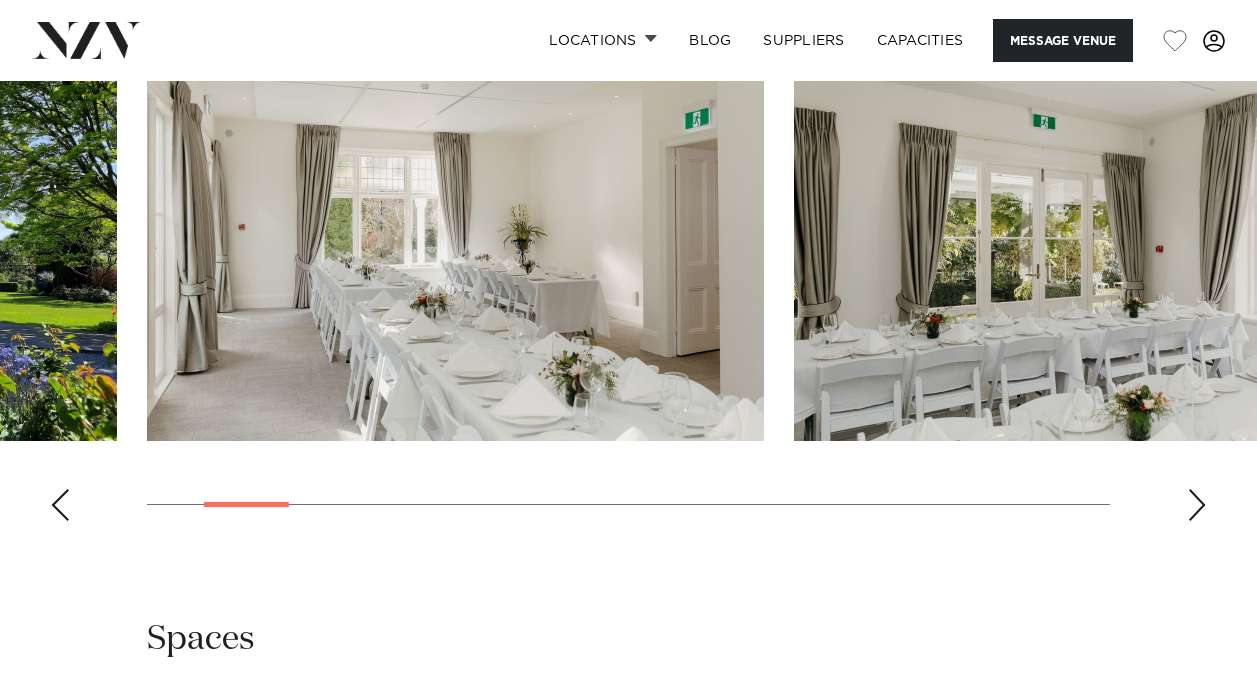click at bounding box center (1197, 505) 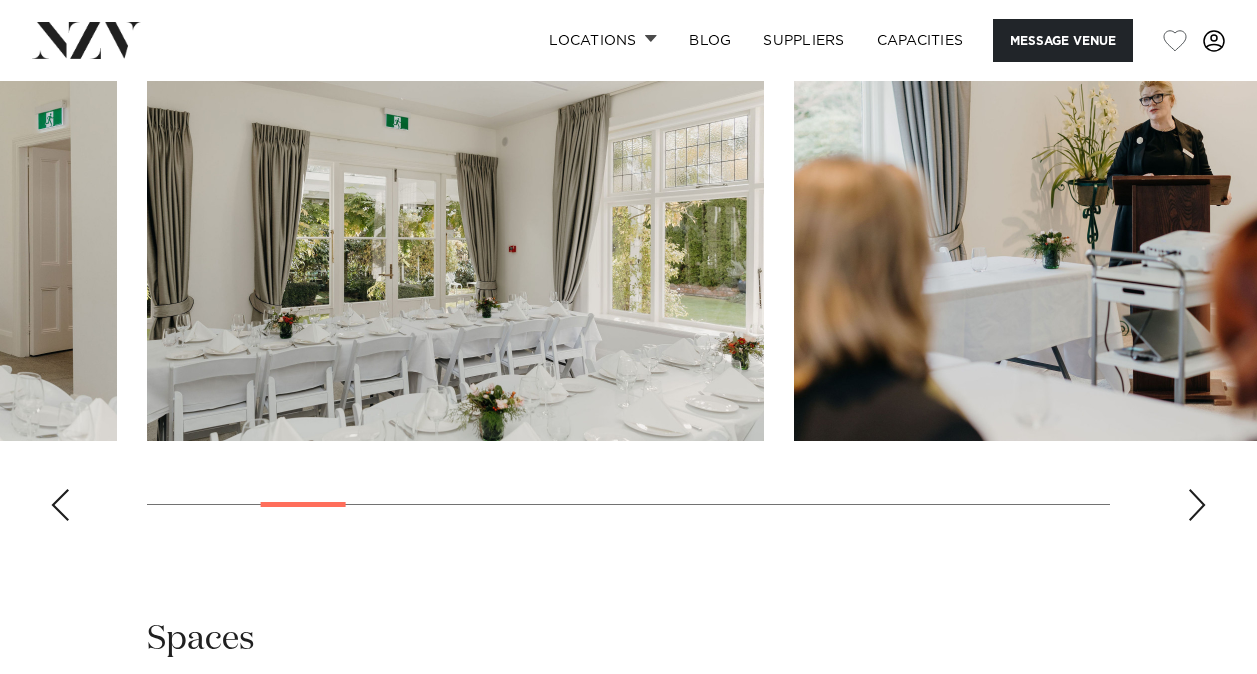 click at bounding box center [1197, 505] 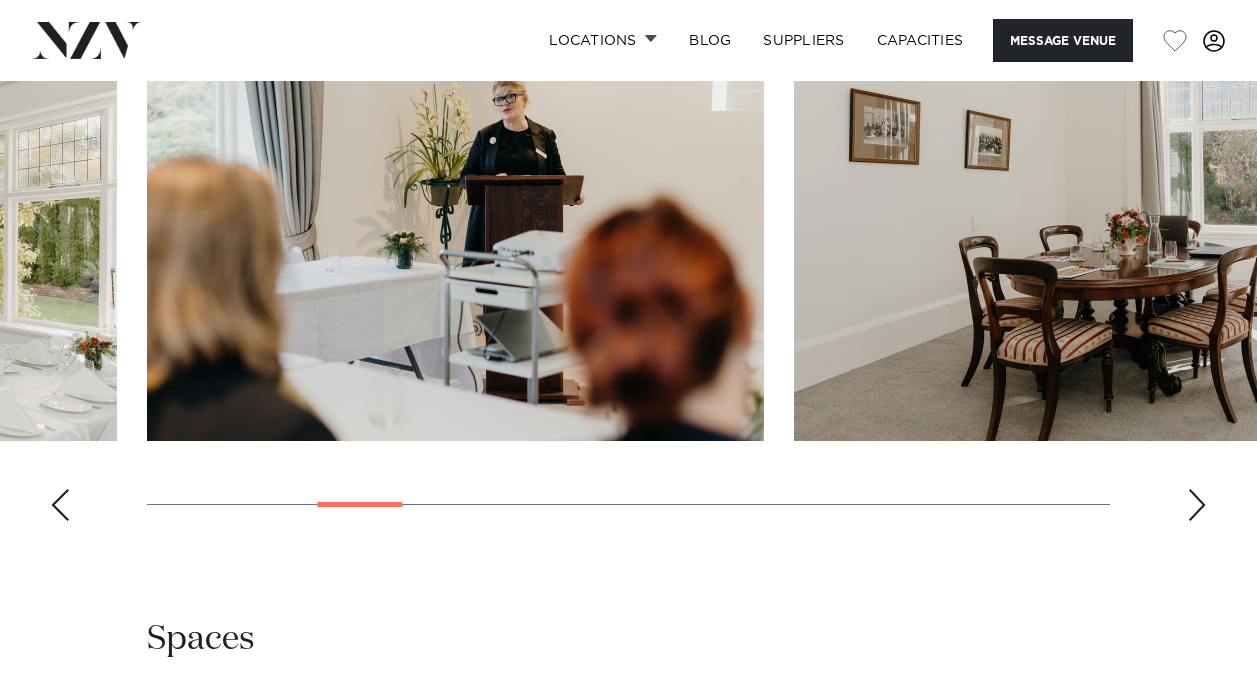 click at bounding box center [1197, 505] 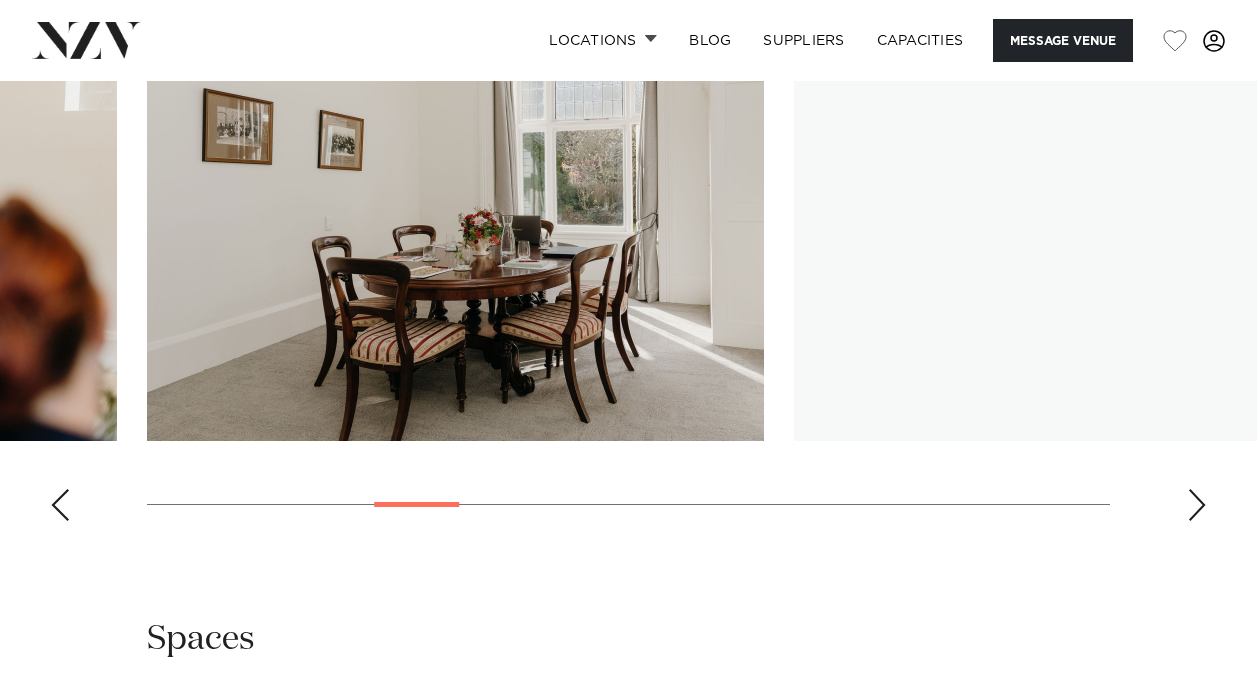 click at bounding box center (1197, 505) 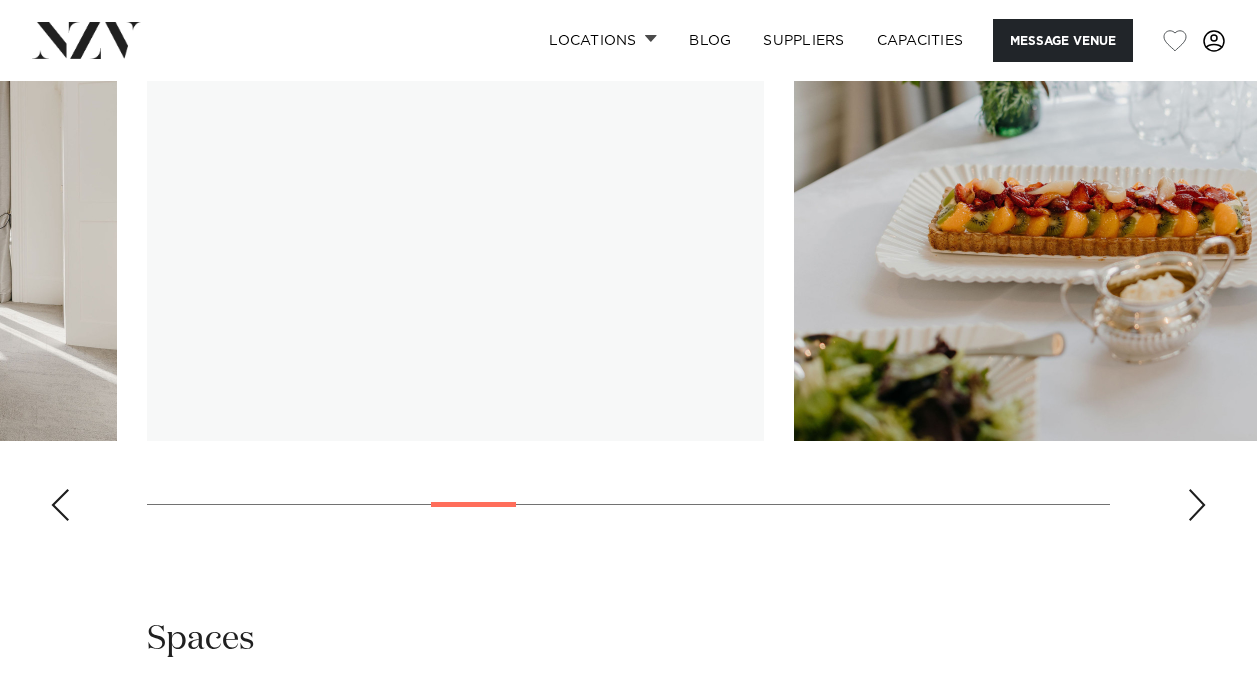 click at bounding box center (1197, 505) 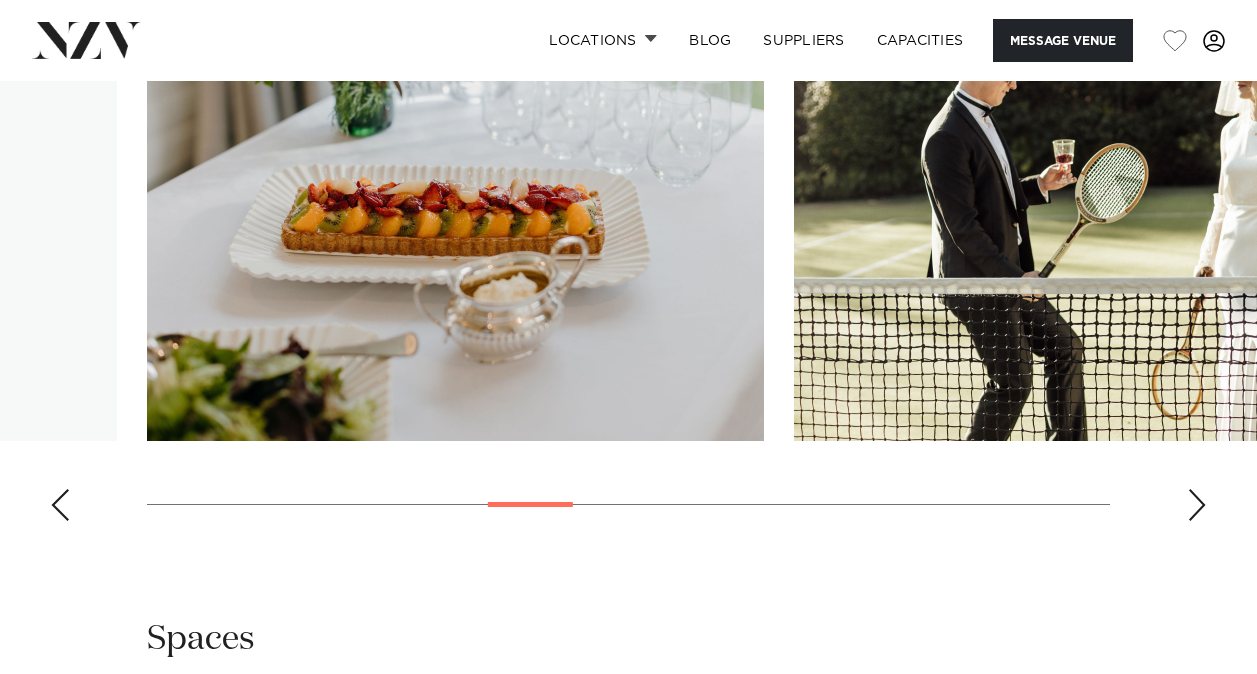 click at bounding box center (1197, 505) 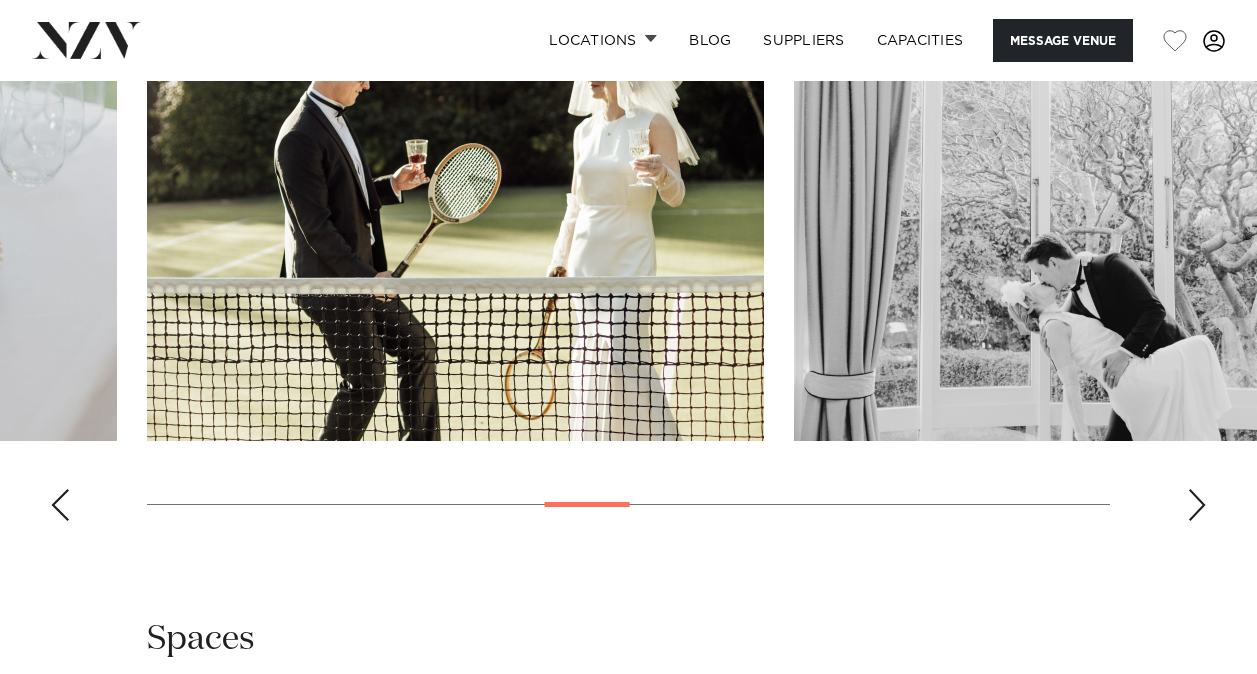 click at bounding box center [1197, 505] 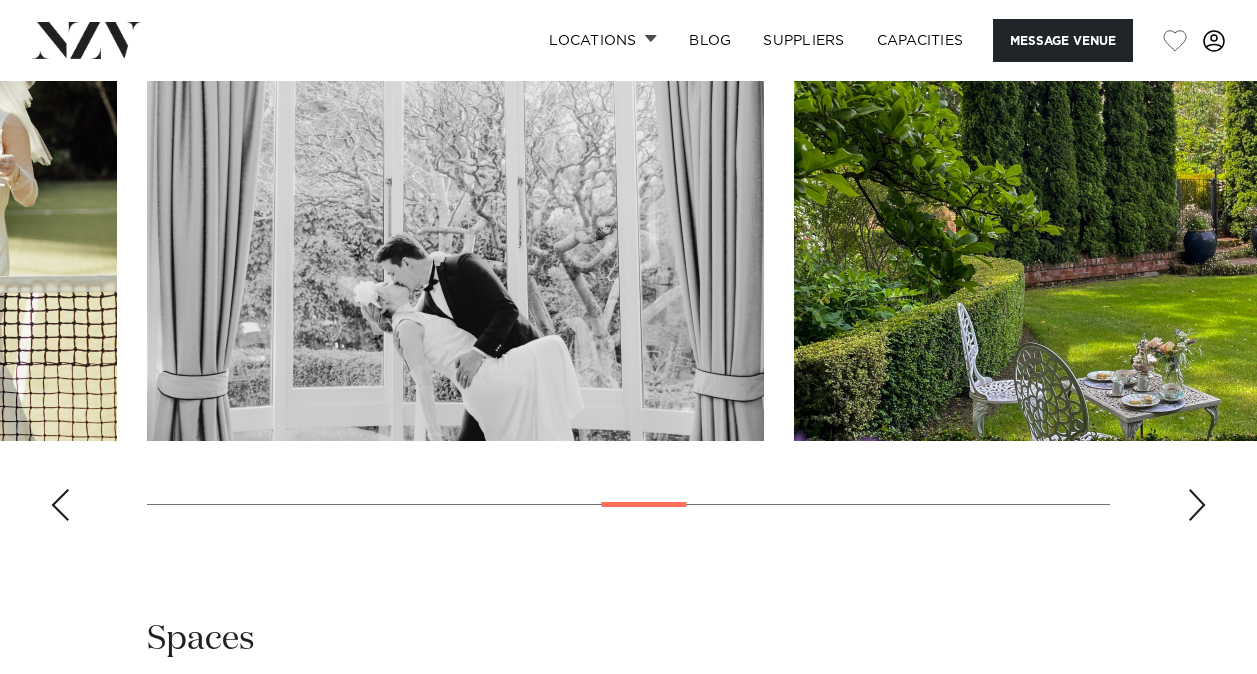 click at bounding box center (1197, 505) 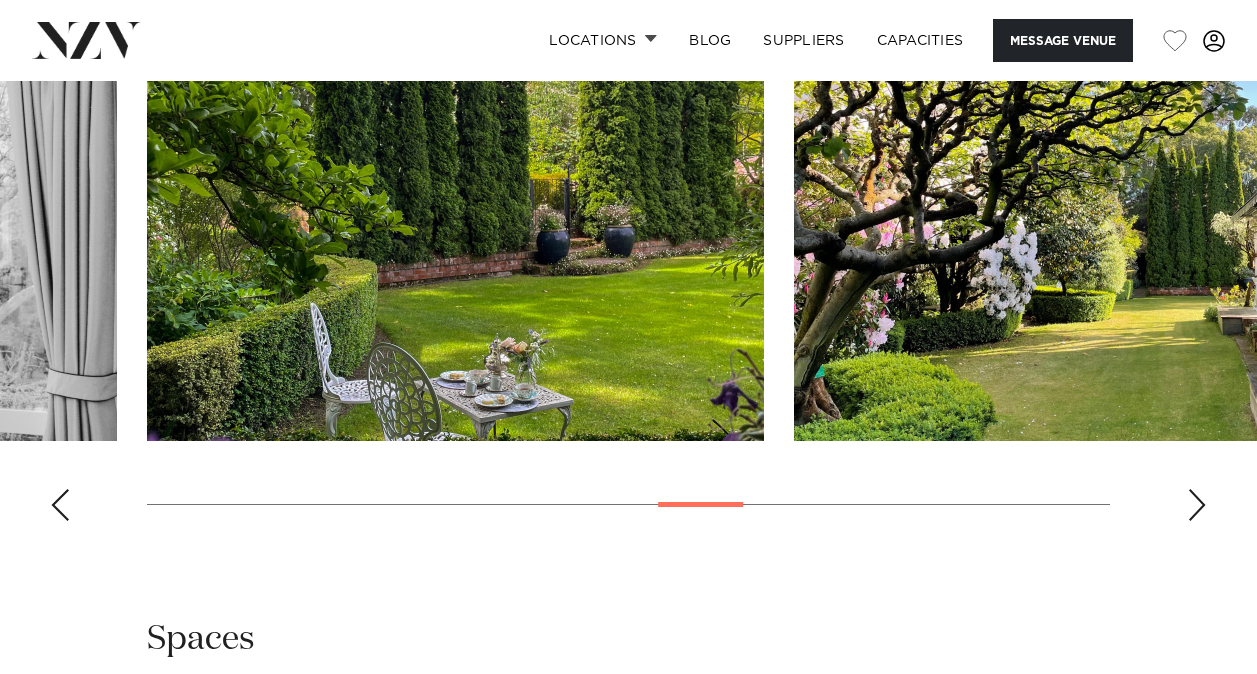 click at bounding box center (1197, 505) 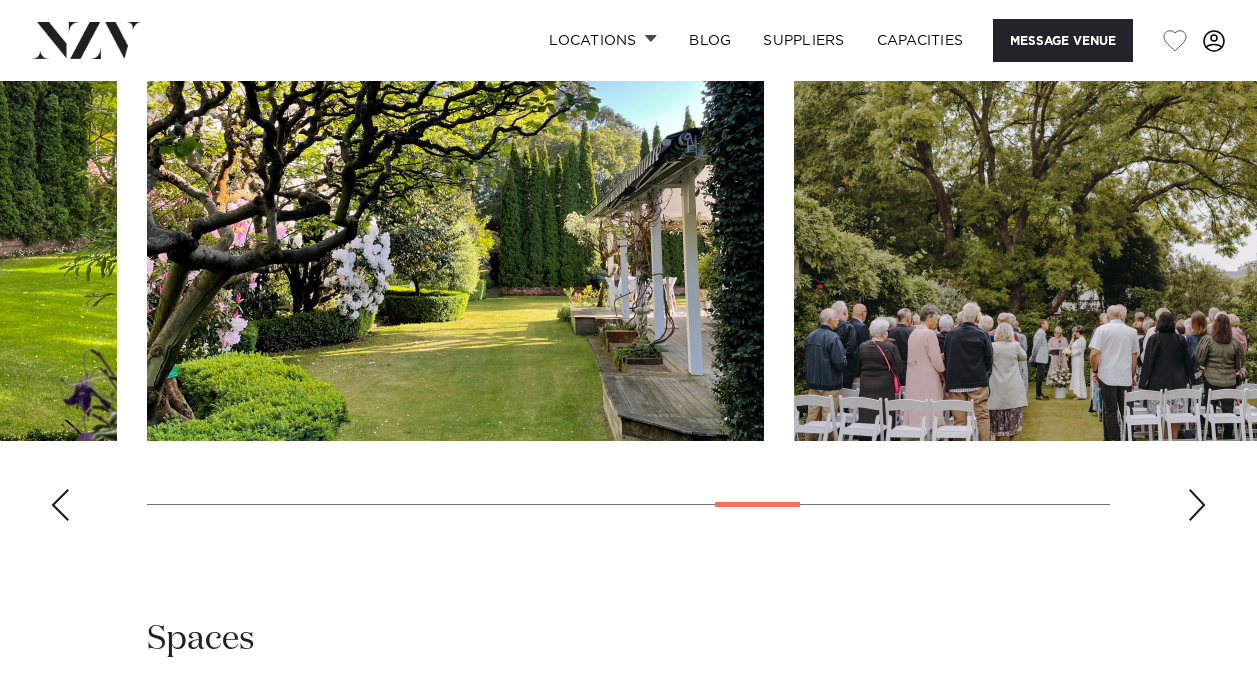 click at bounding box center (1197, 505) 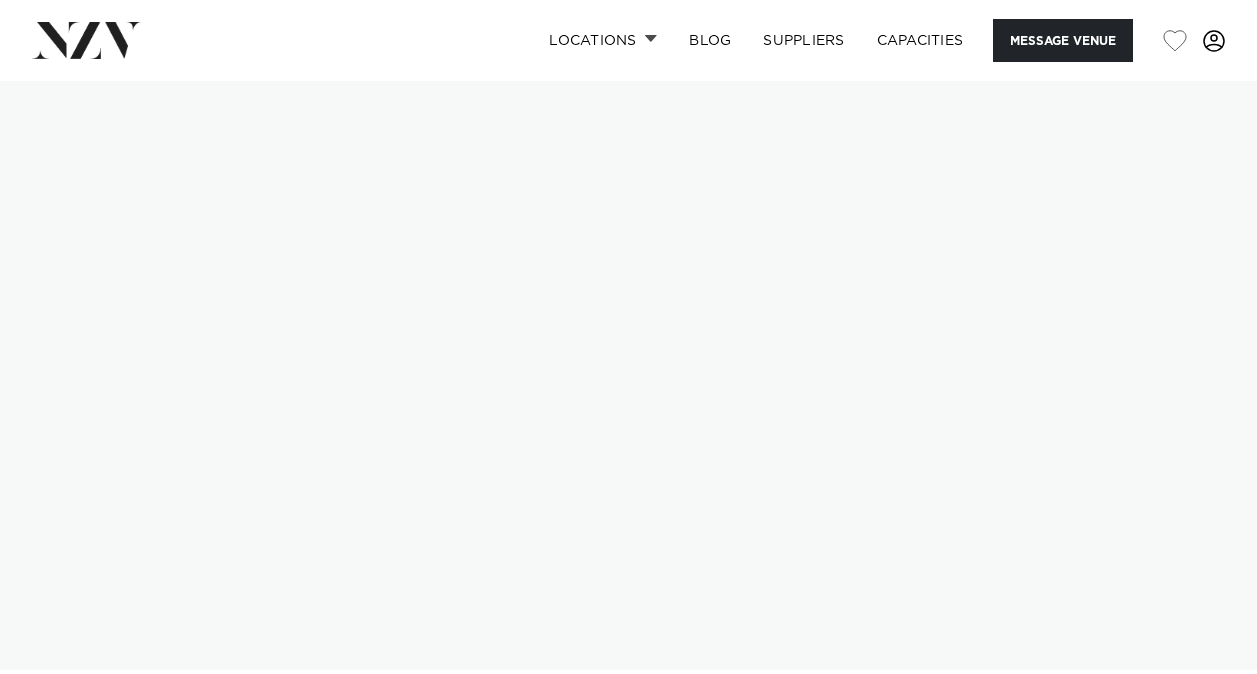 scroll, scrollTop: 0, scrollLeft: 0, axis: both 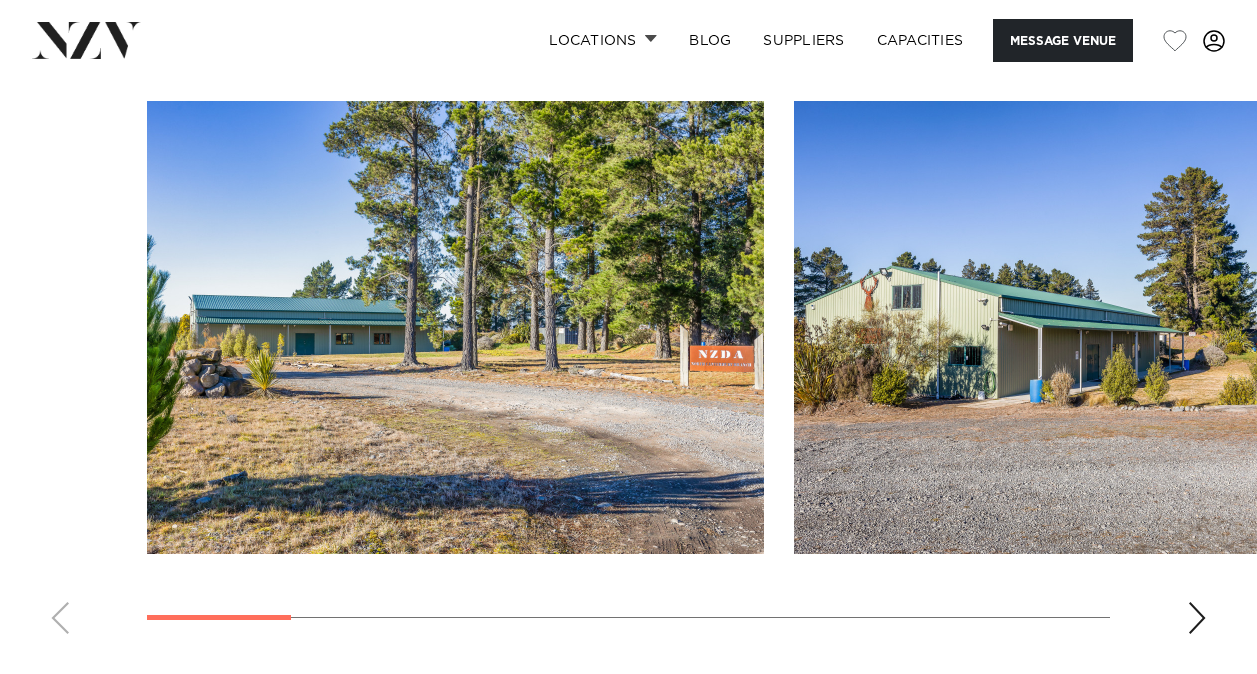 click at bounding box center (1197, 618) 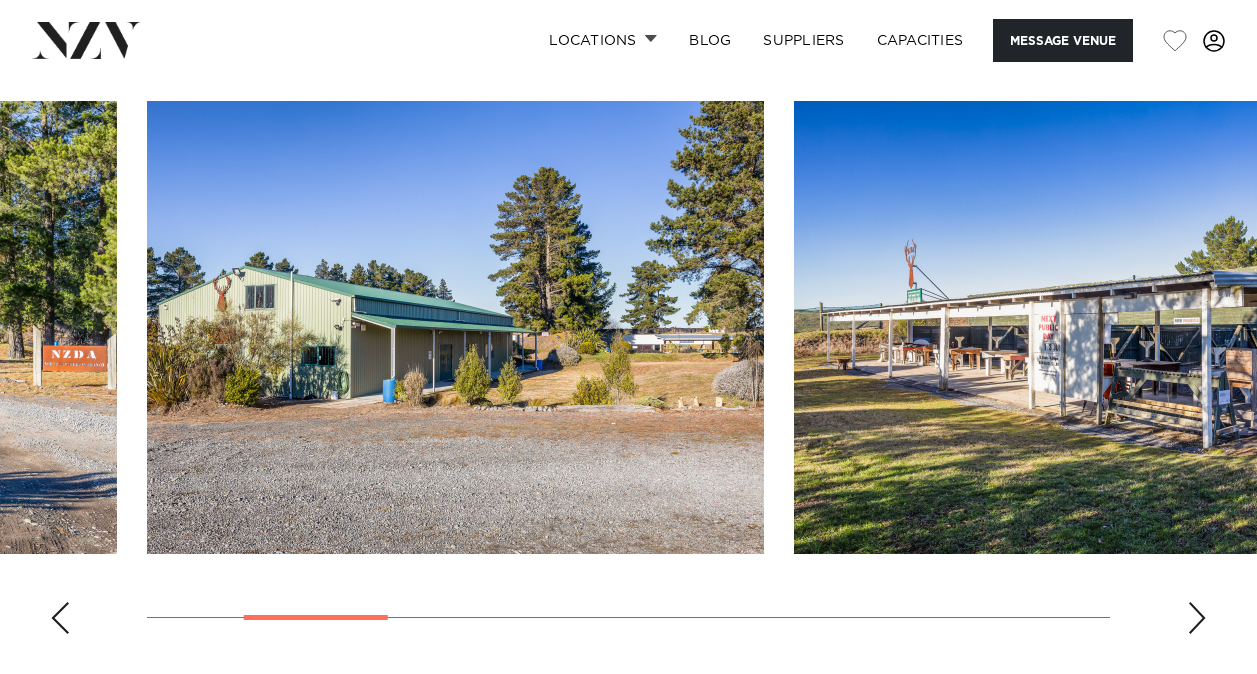 click at bounding box center (1197, 618) 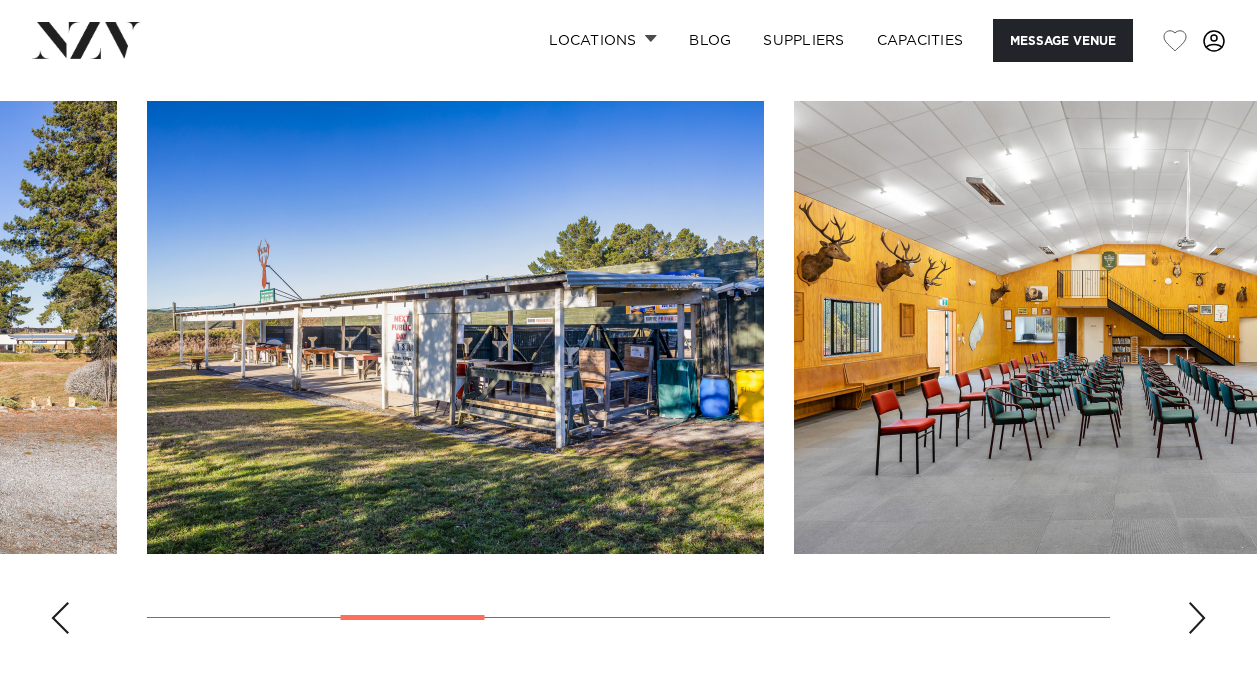 click at bounding box center [1197, 618] 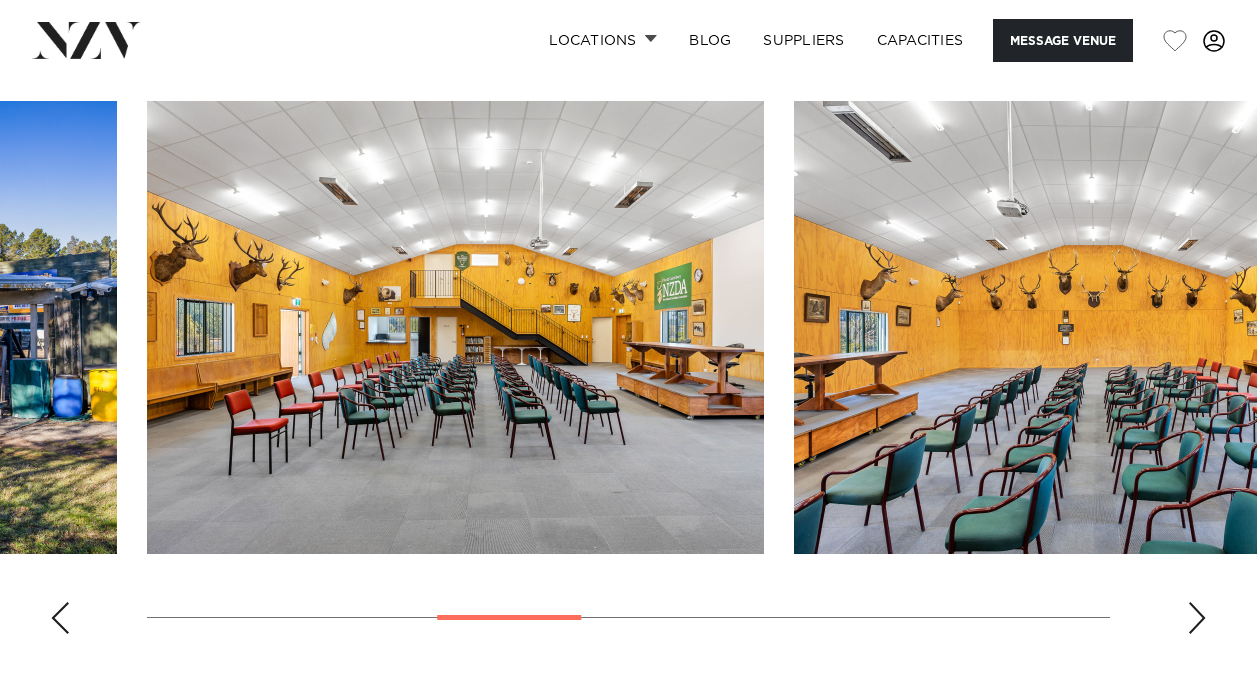 click at bounding box center [1197, 618] 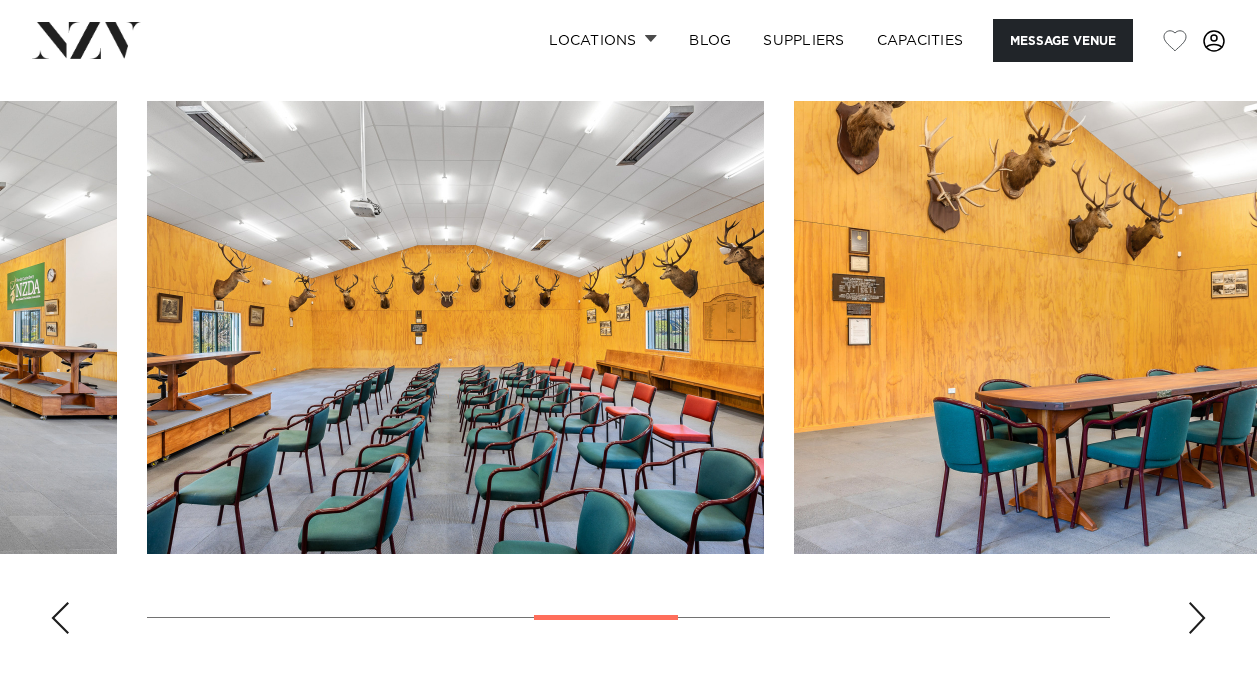 click at bounding box center (1197, 618) 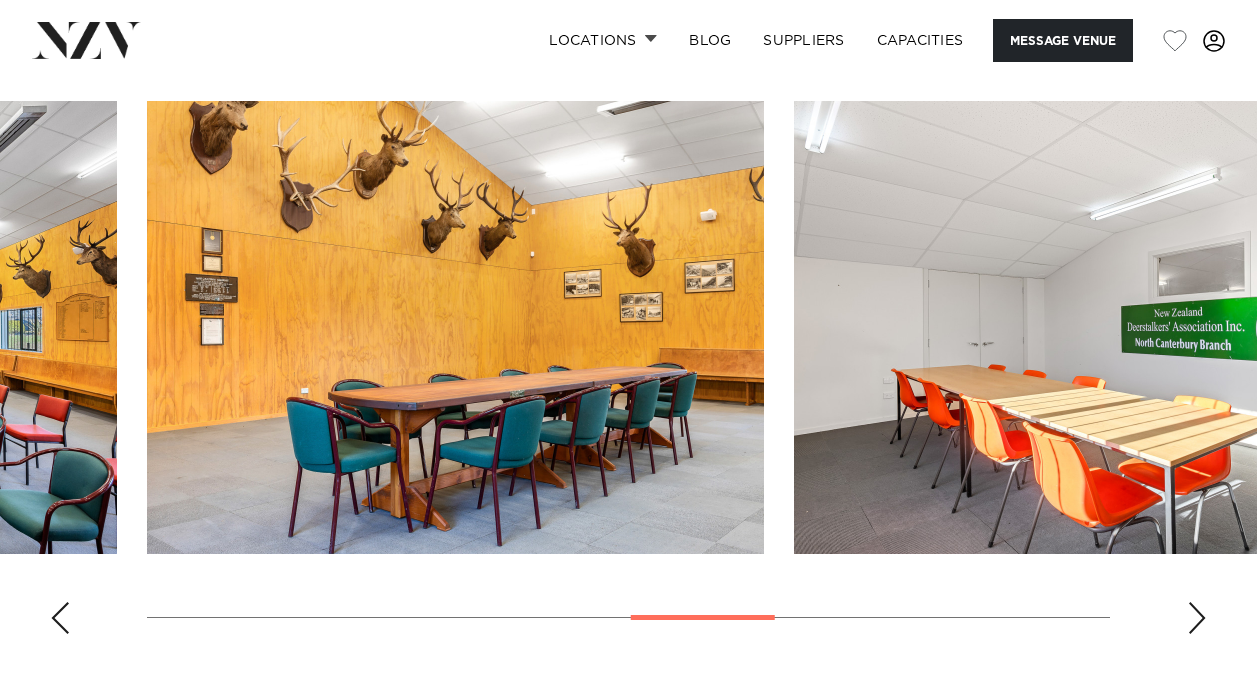 click at bounding box center [1197, 618] 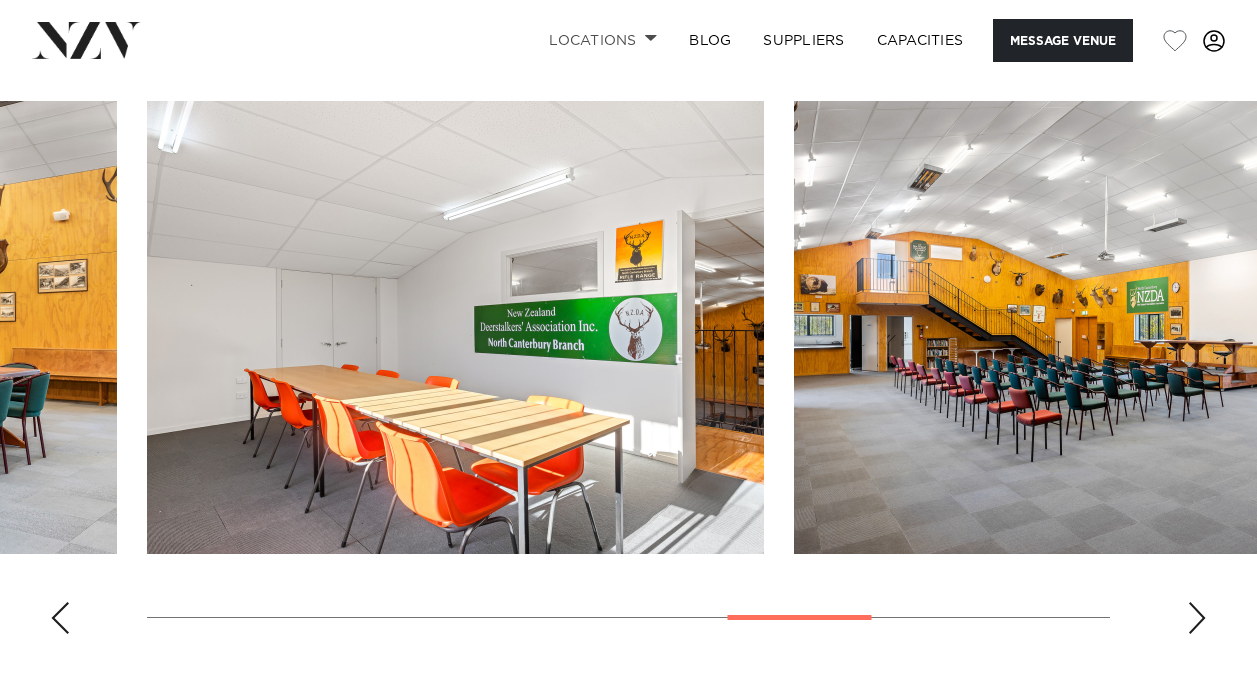 click on "Locations" at bounding box center (603, 40) 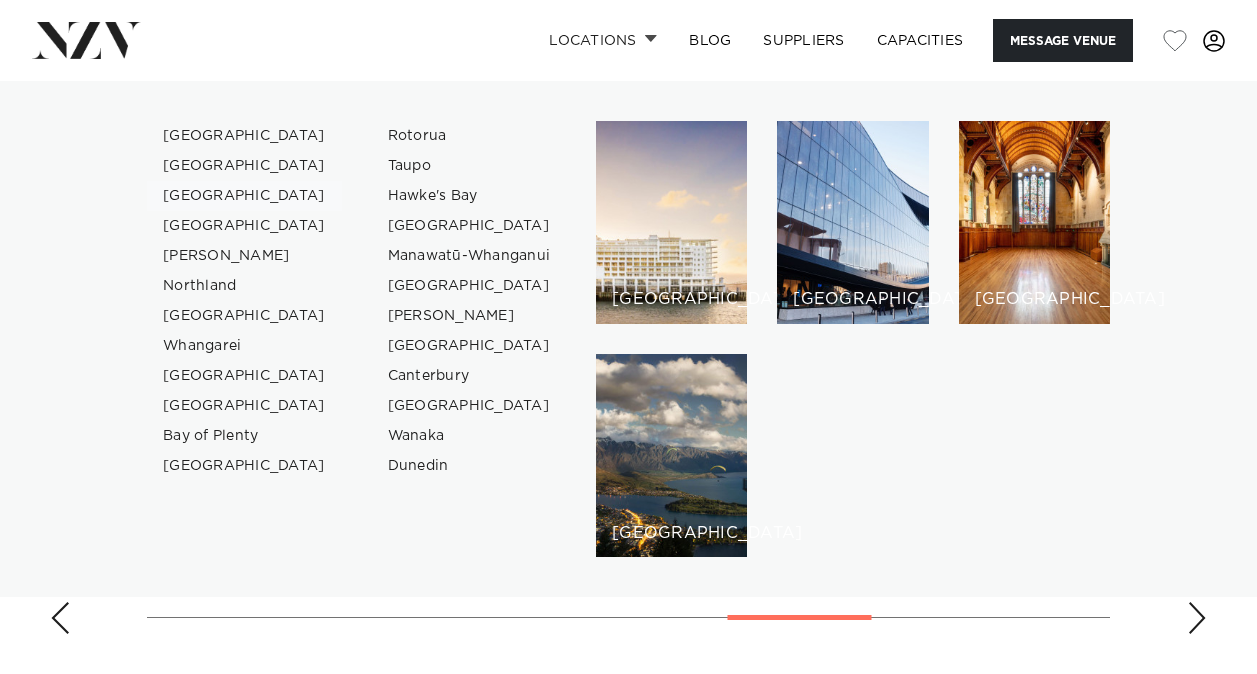click on "[GEOGRAPHIC_DATA]" at bounding box center (244, 196) 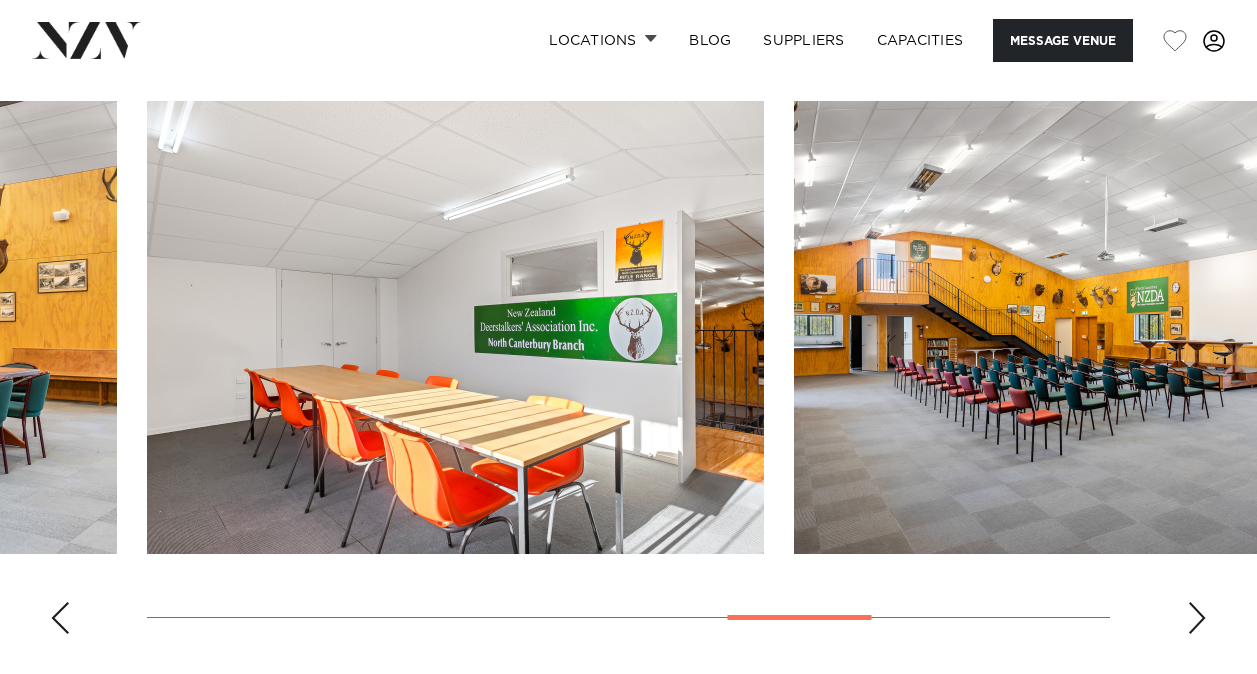 click at bounding box center (455, 327) 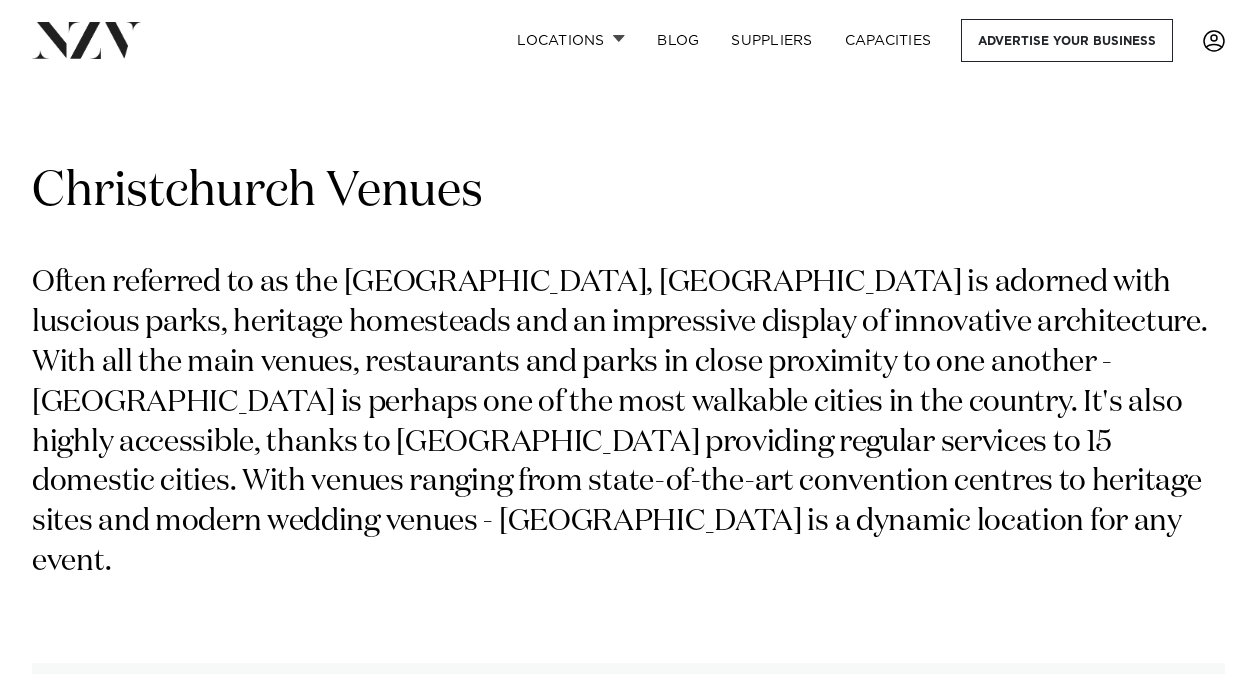 scroll, scrollTop: 566, scrollLeft: 0, axis: vertical 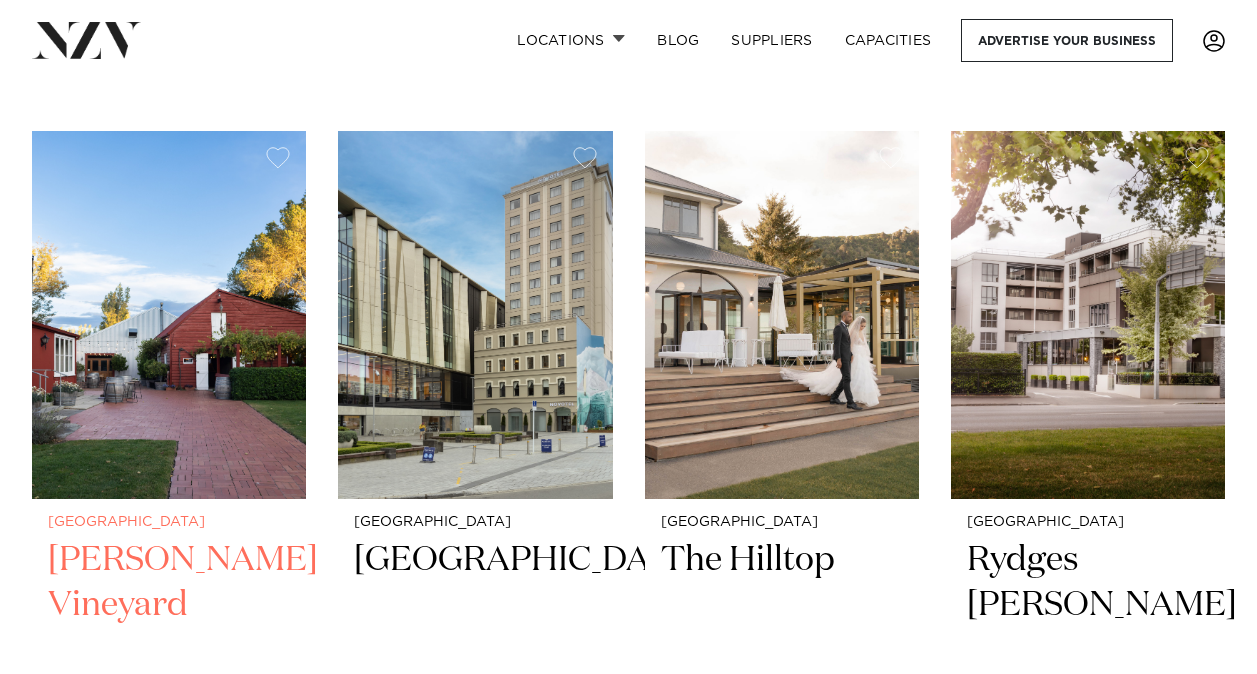 click at bounding box center [169, 315] 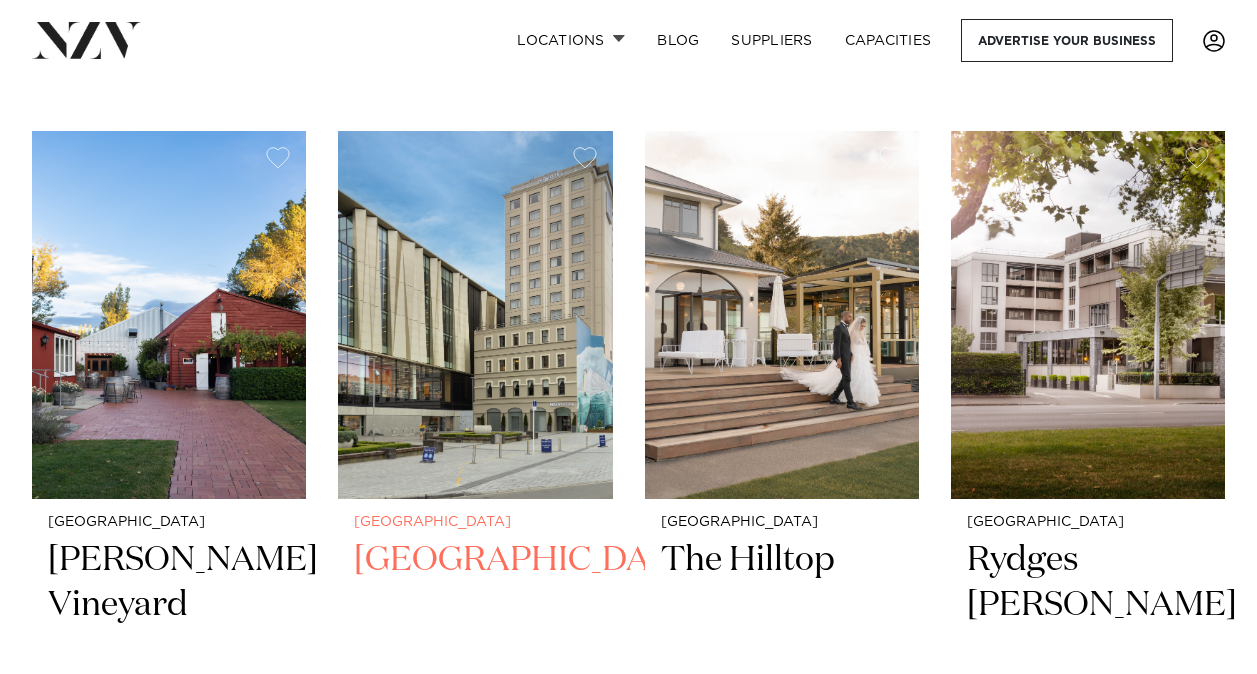 click at bounding box center [475, 315] 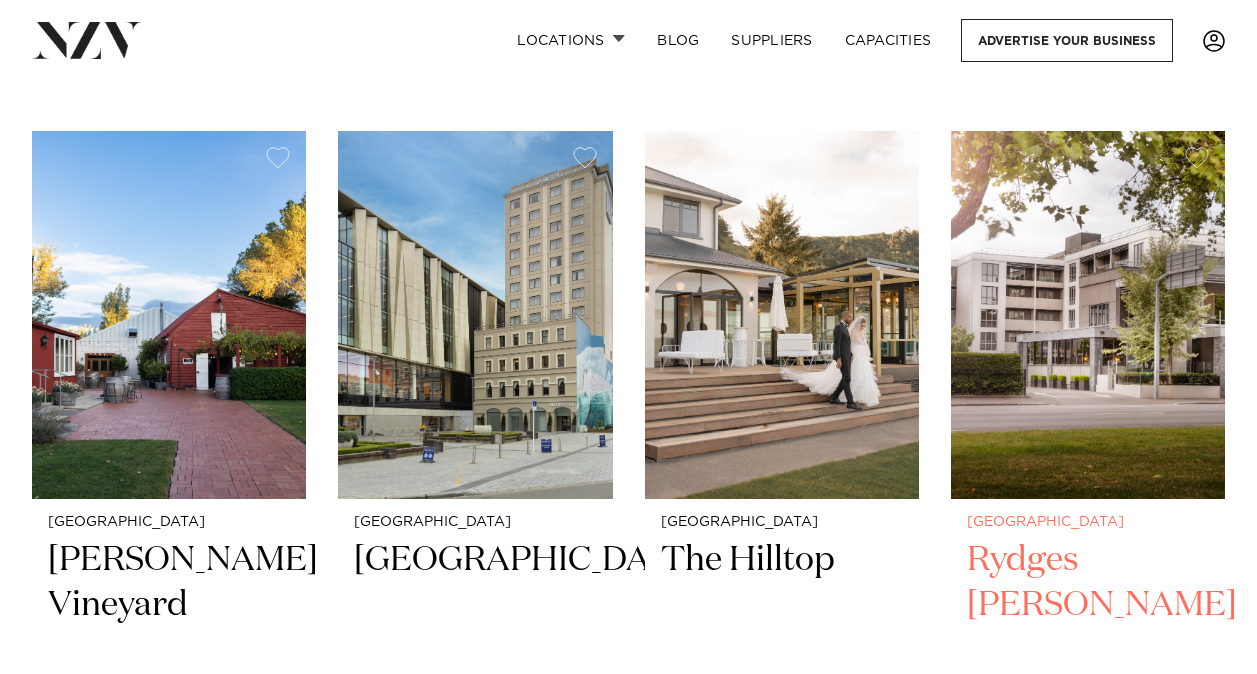 click at bounding box center (1088, 315) 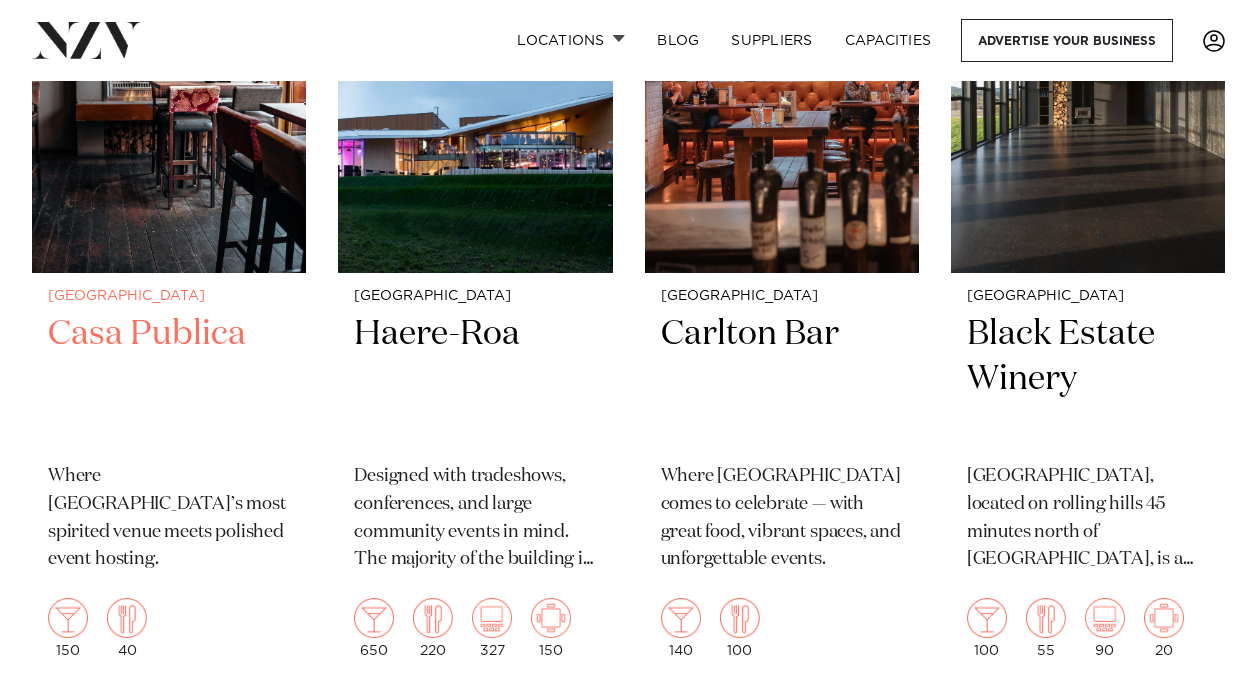 scroll, scrollTop: 1832, scrollLeft: 0, axis: vertical 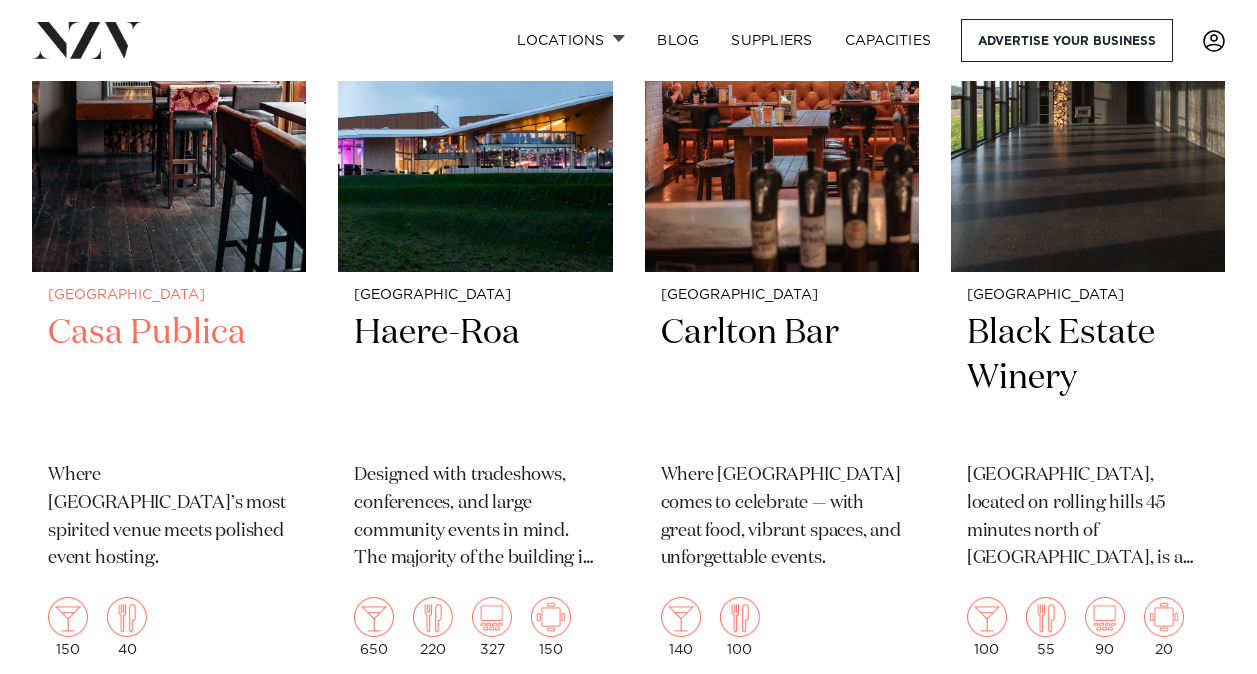 click at bounding box center [169, 88] 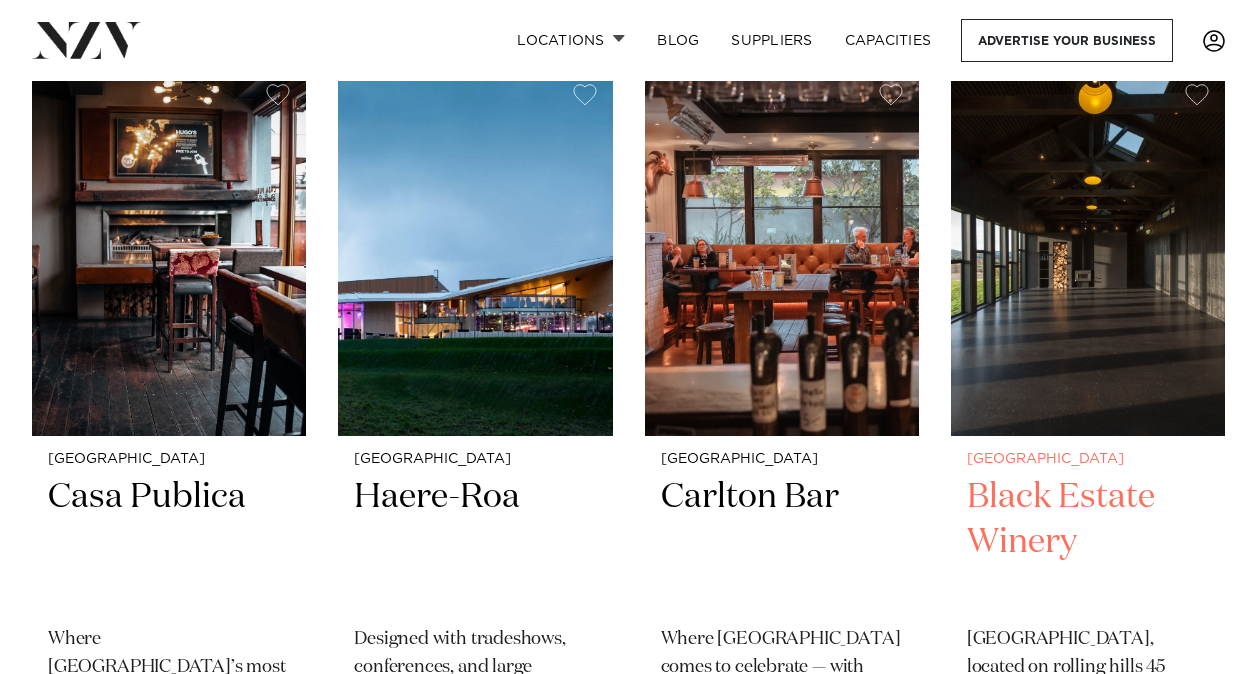 scroll, scrollTop: 1667, scrollLeft: 0, axis: vertical 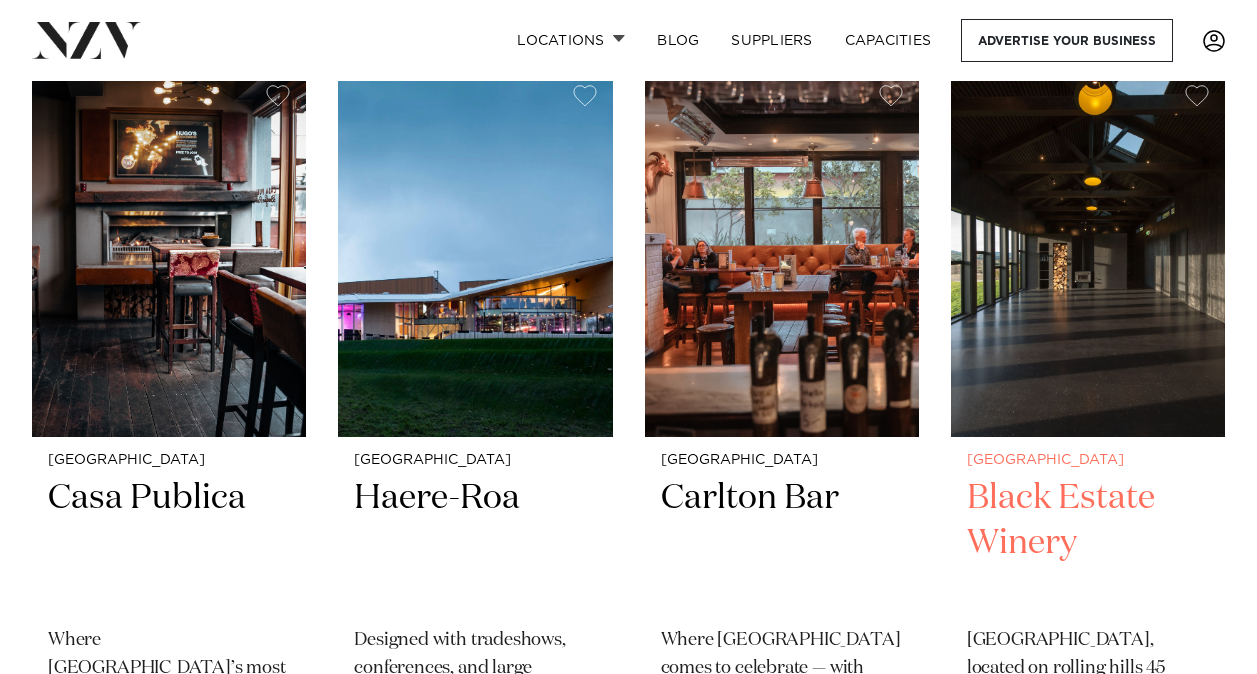 click at bounding box center (1088, 253) 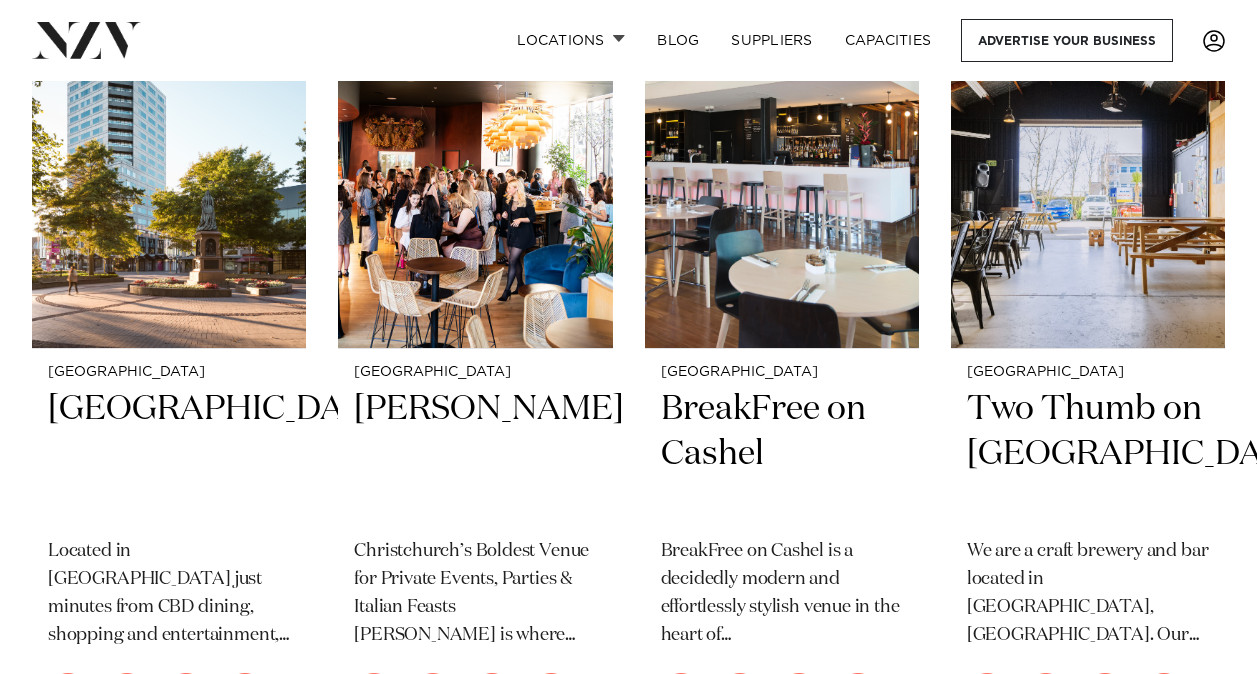 scroll, scrollTop: 2558, scrollLeft: 0, axis: vertical 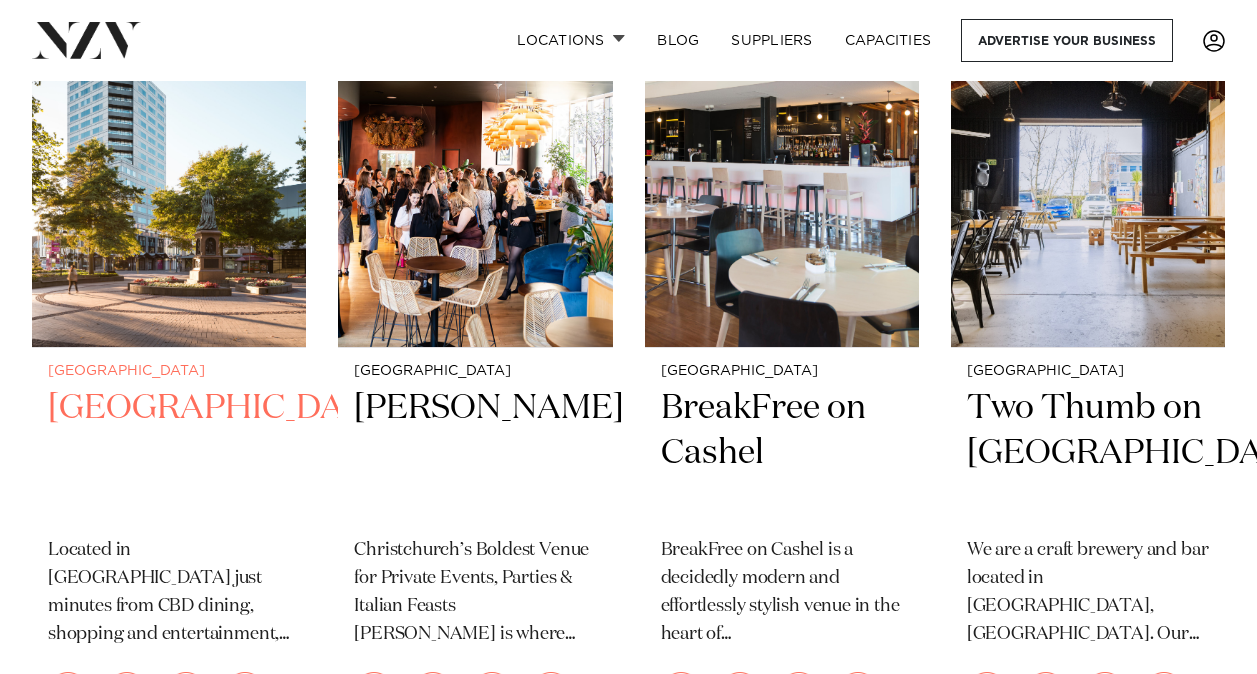 click at bounding box center (169, 163) 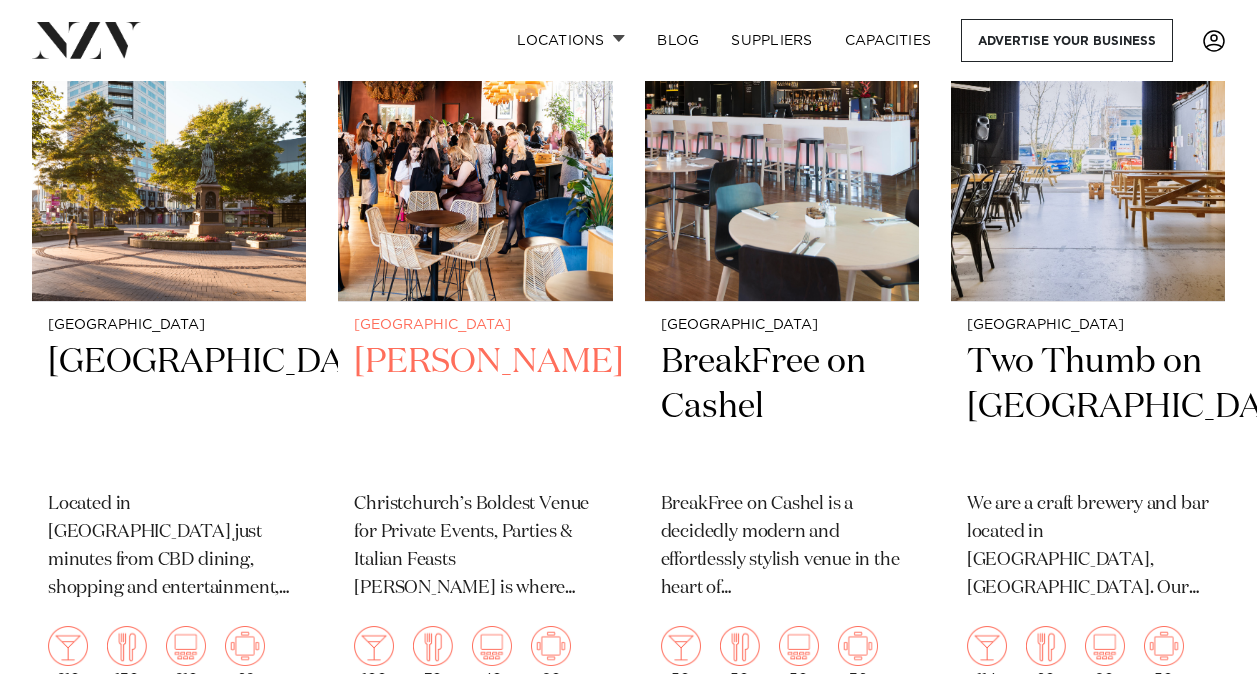 scroll, scrollTop: 2606, scrollLeft: 0, axis: vertical 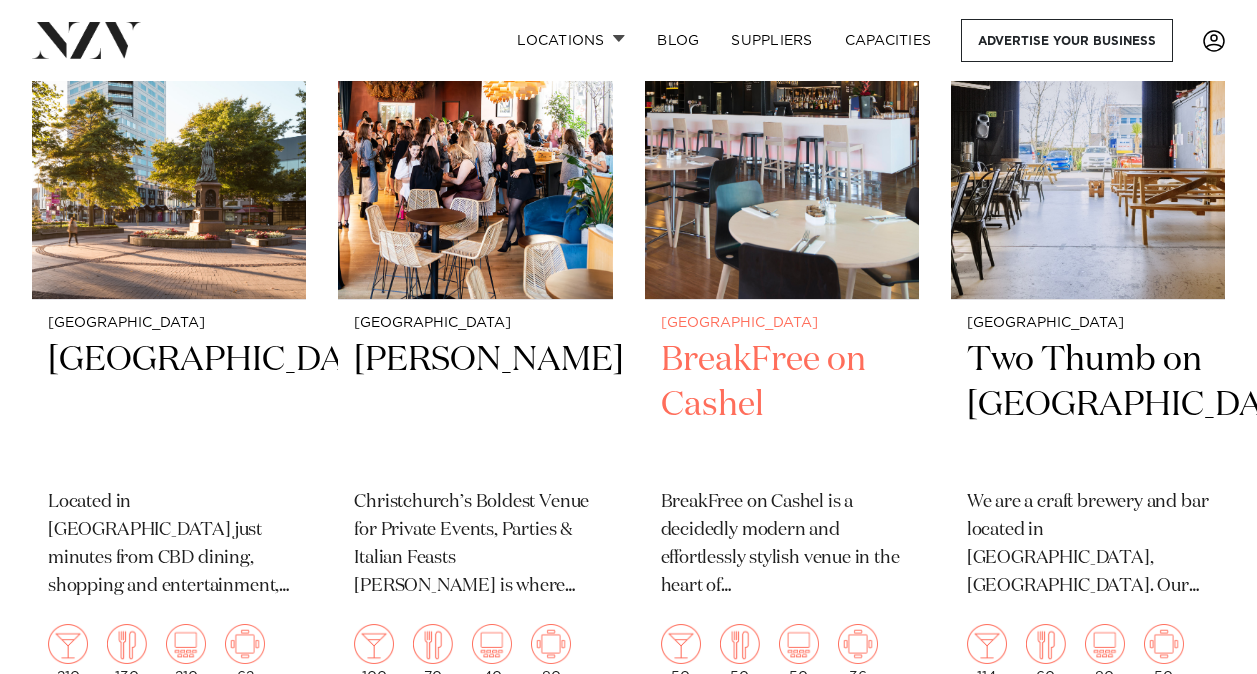click at bounding box center (782, 115) 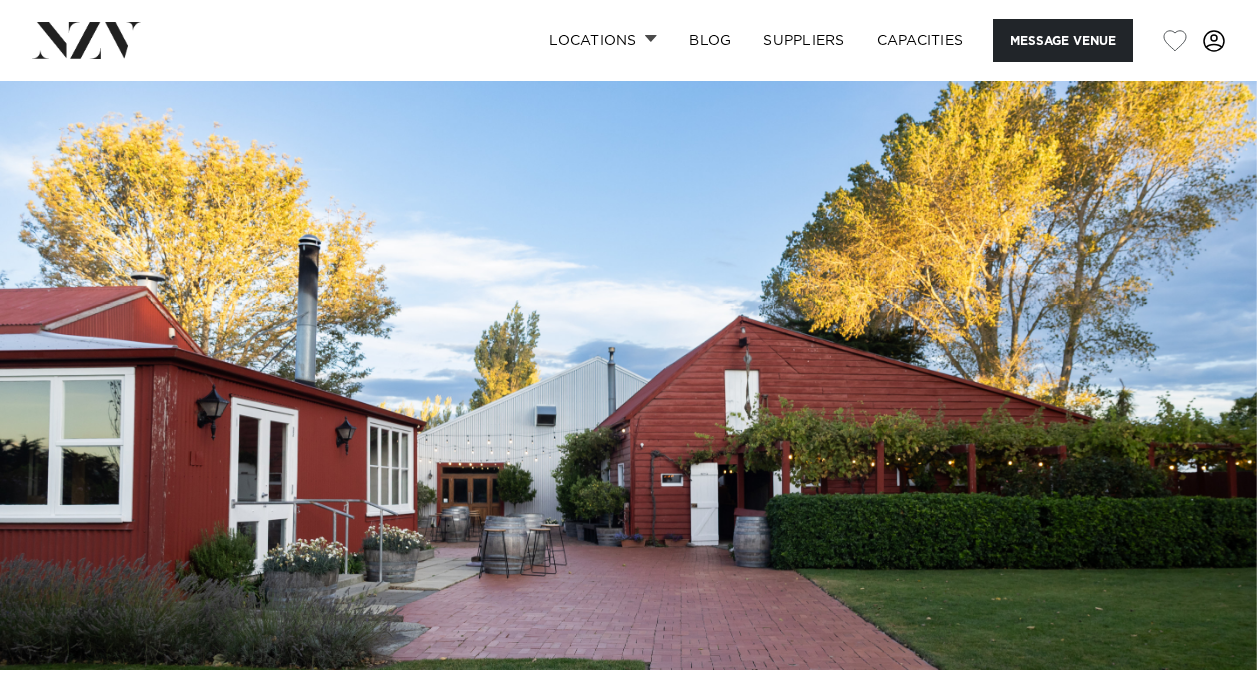 scroll, scrollTop: 0, scrollLeft: 0, axis: both 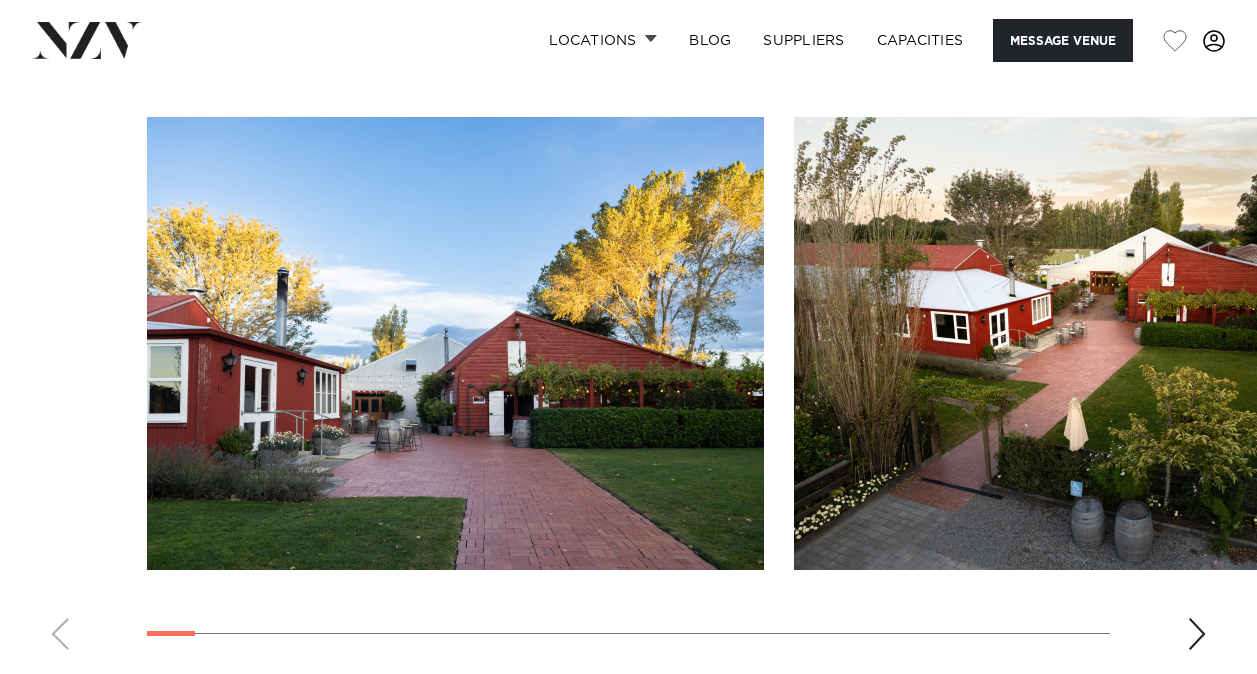 click at bounding box center (1197, 634) 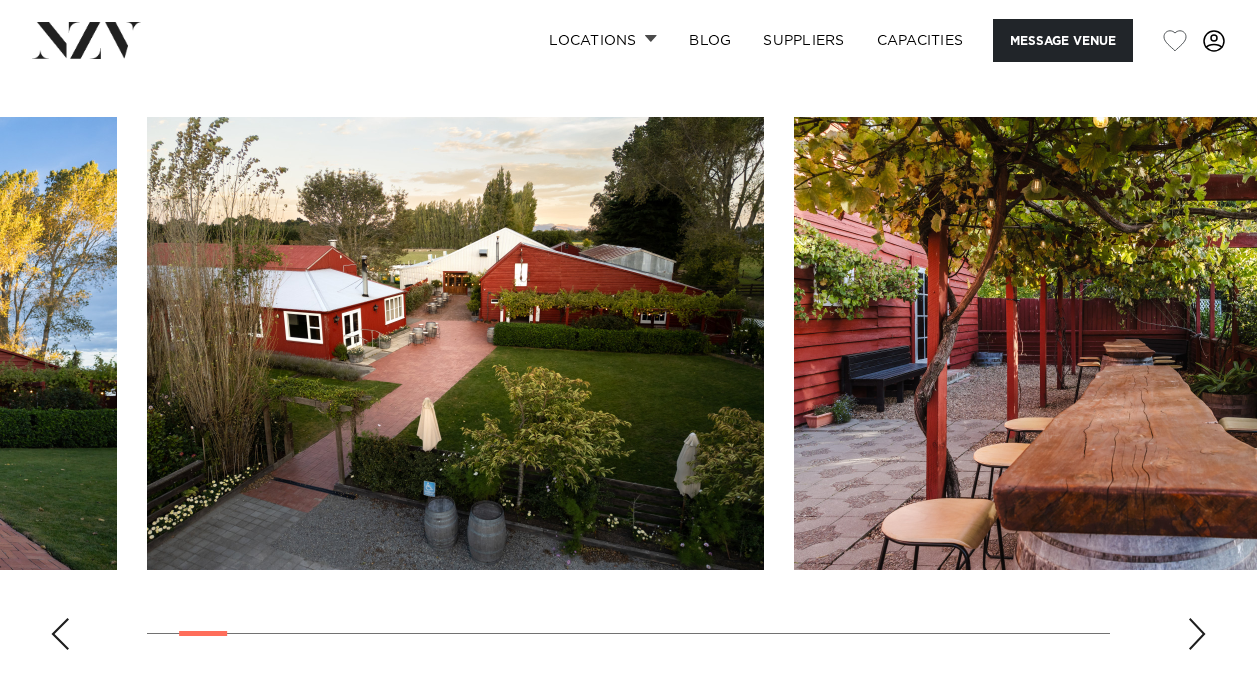 click at bounding box center [1197, 634] 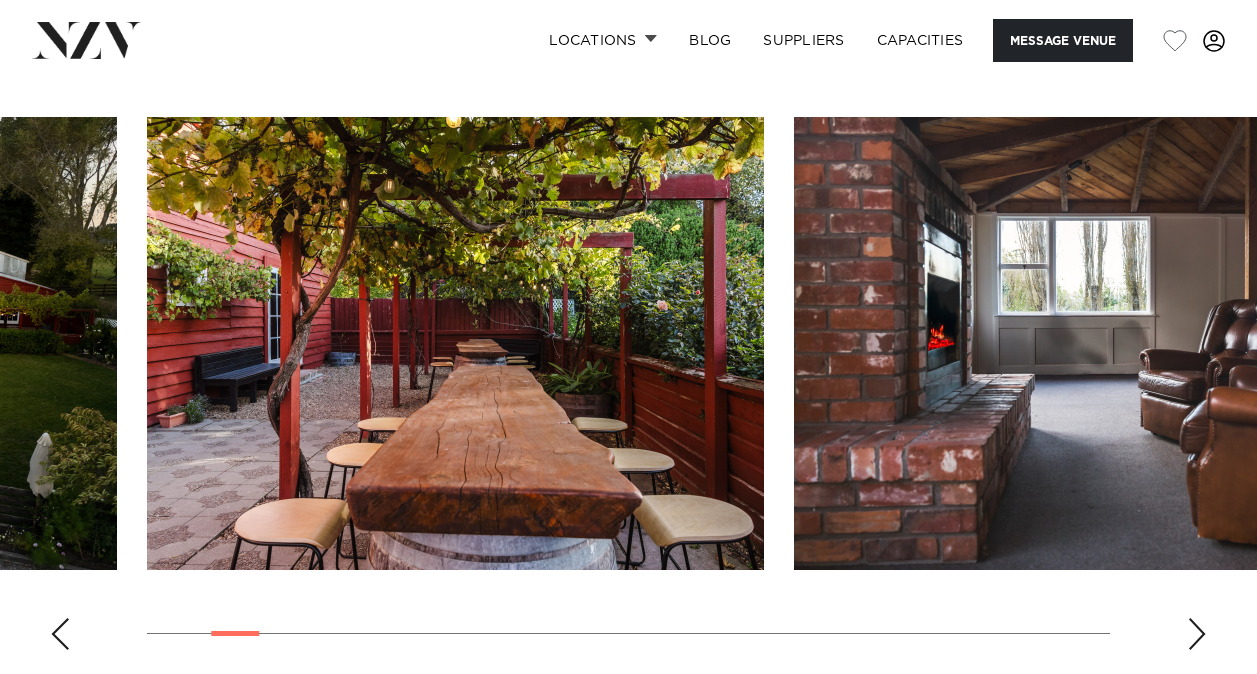 click at bounding box center [1197, 634] 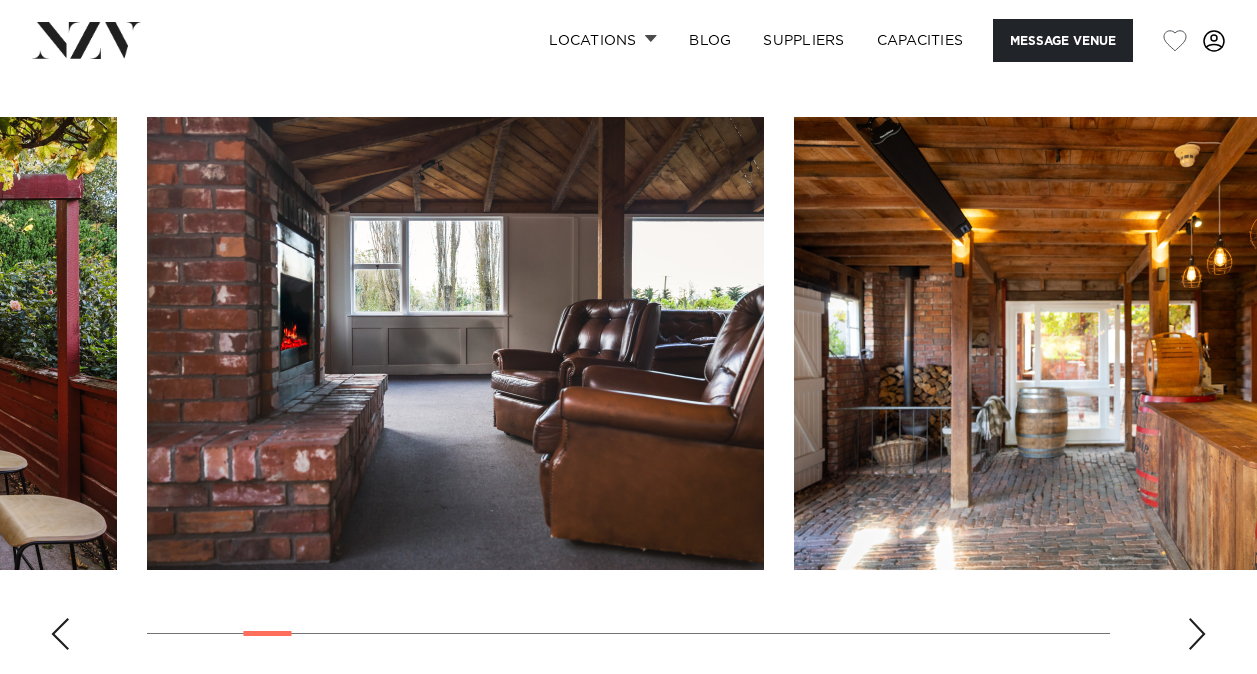 click at bounding box center (1197, 634) 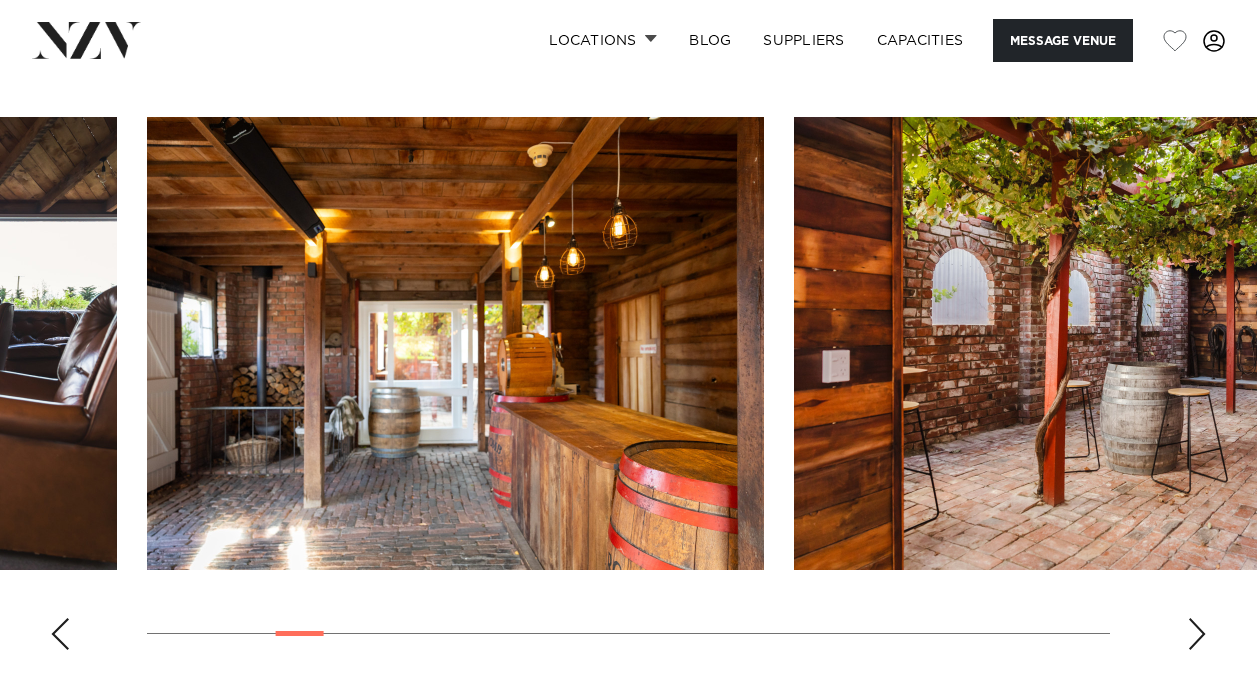 click at bounding box center [1197, 634] 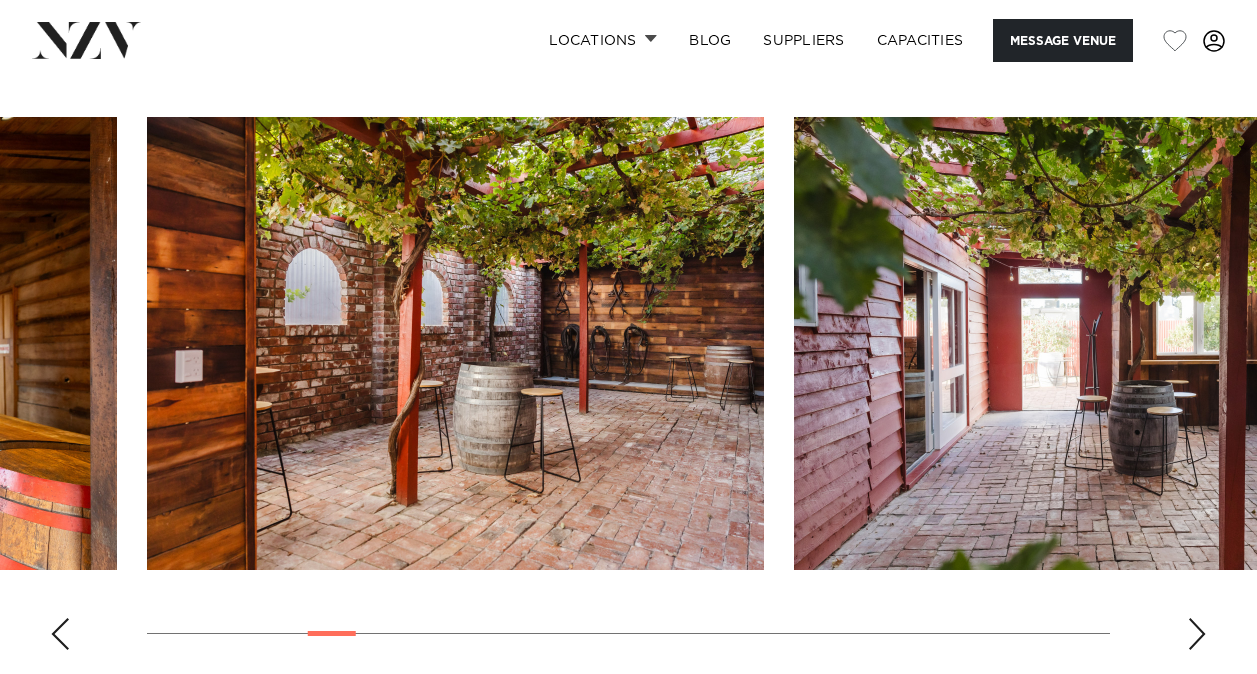 click at bounding box center (1197, 634) 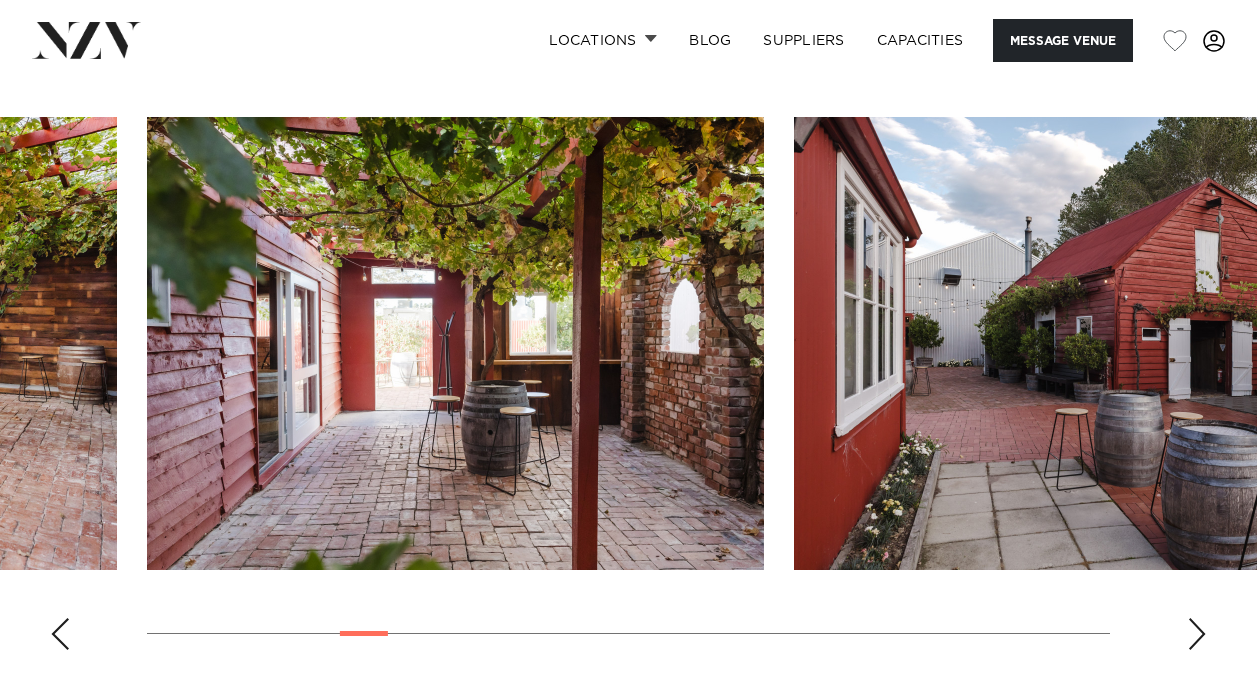 click at bounding box center (1197, 634) 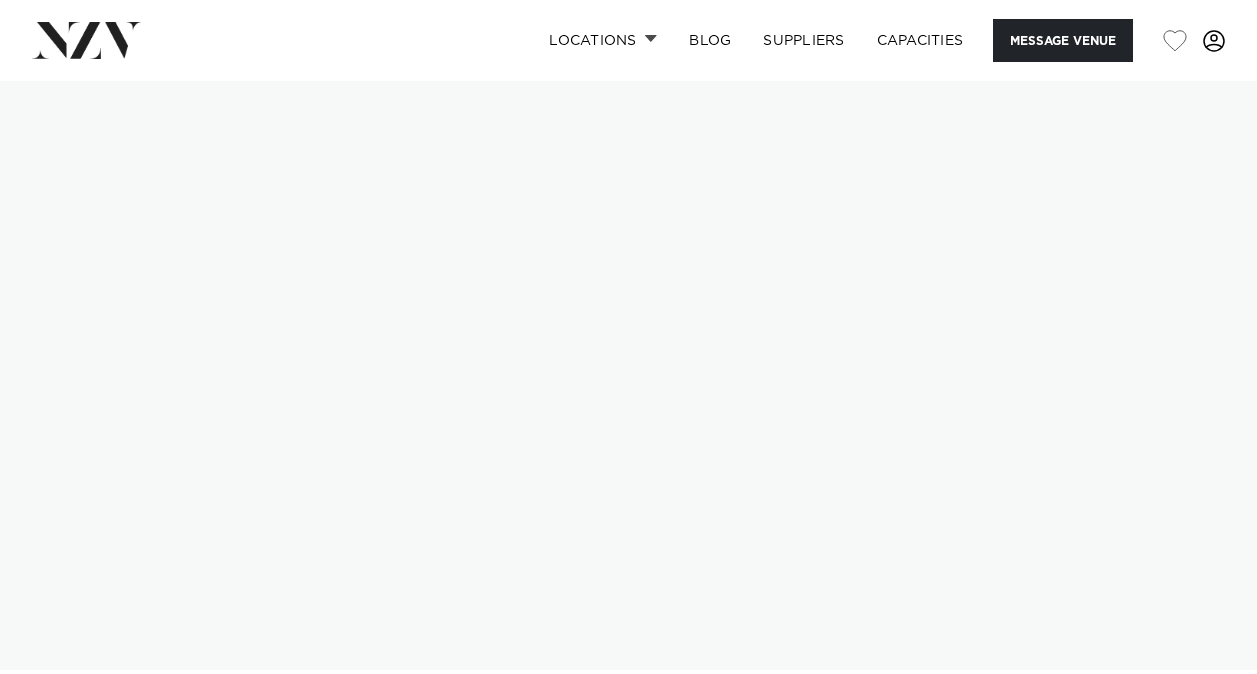 click at bounding box center [628, 375] 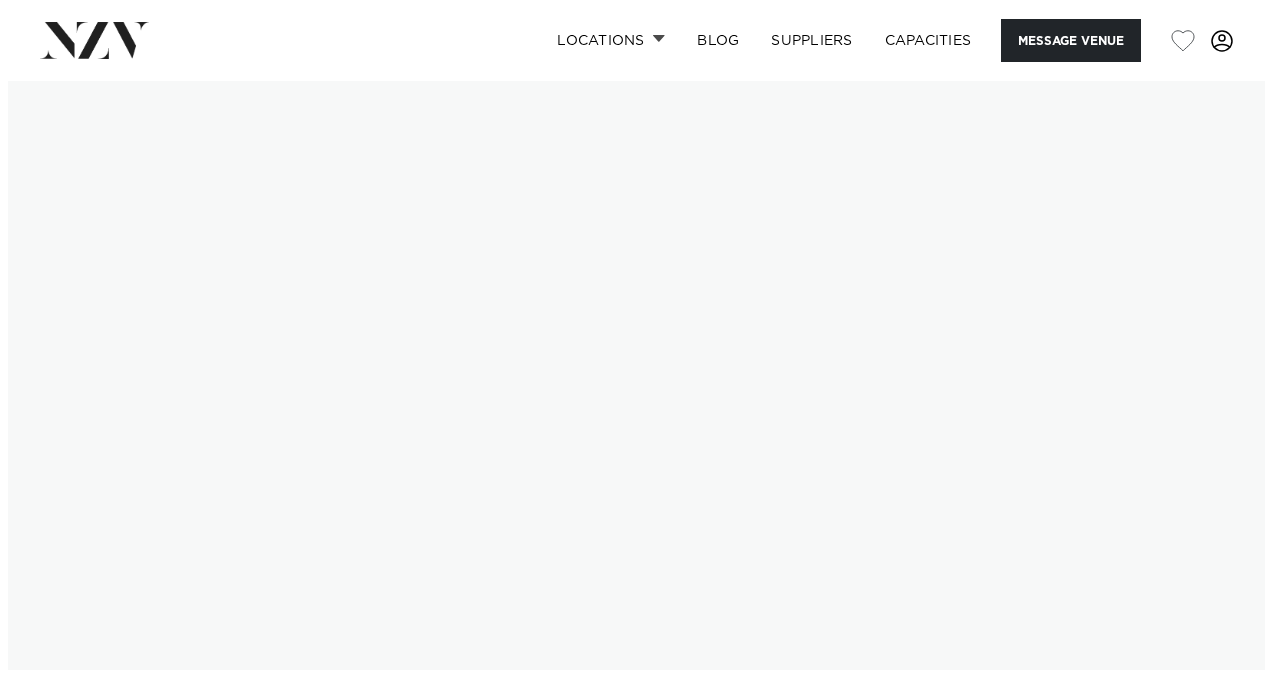 scroll, scrollTop: 0, scrollLeft: 0, axis: both 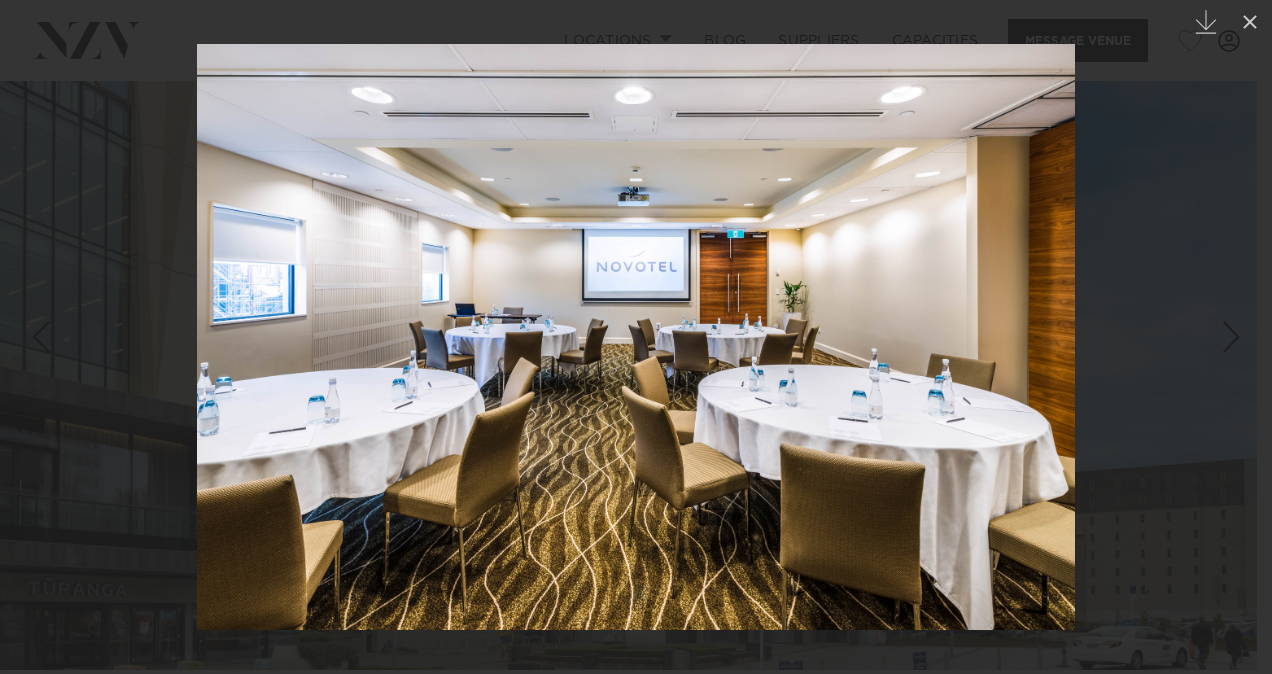 click at bounding box center (1237, 337) 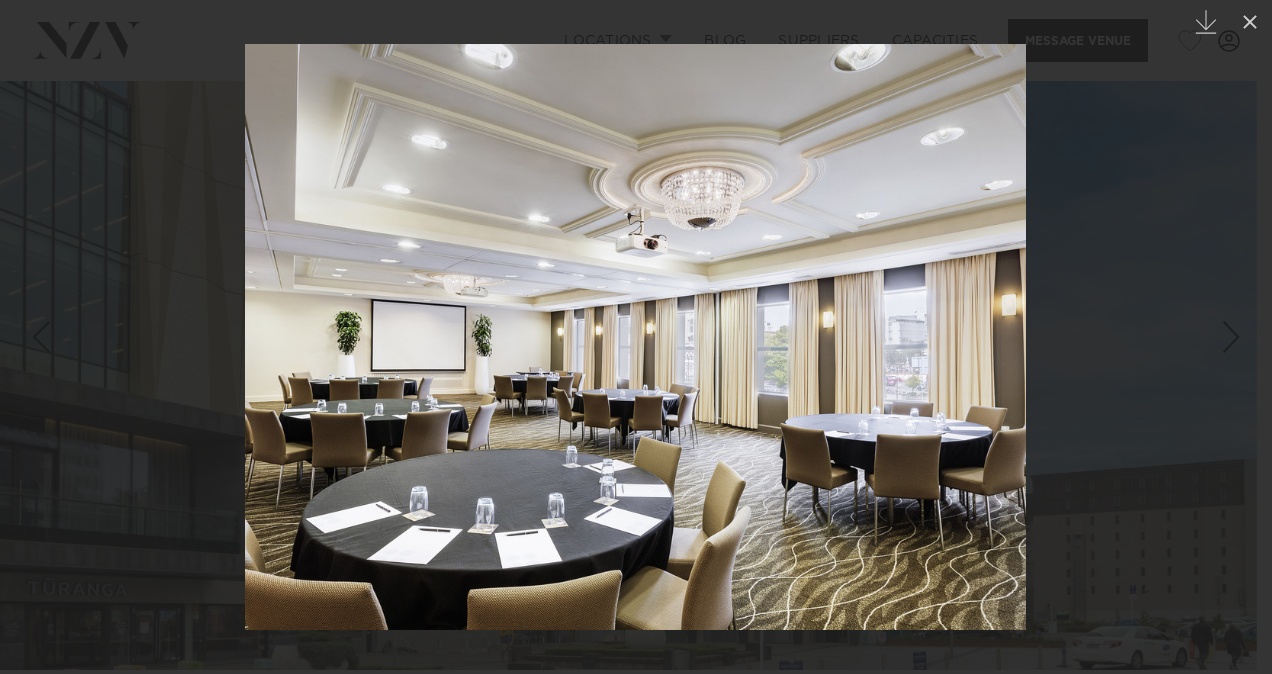 click at bounding box center (1237, 337) 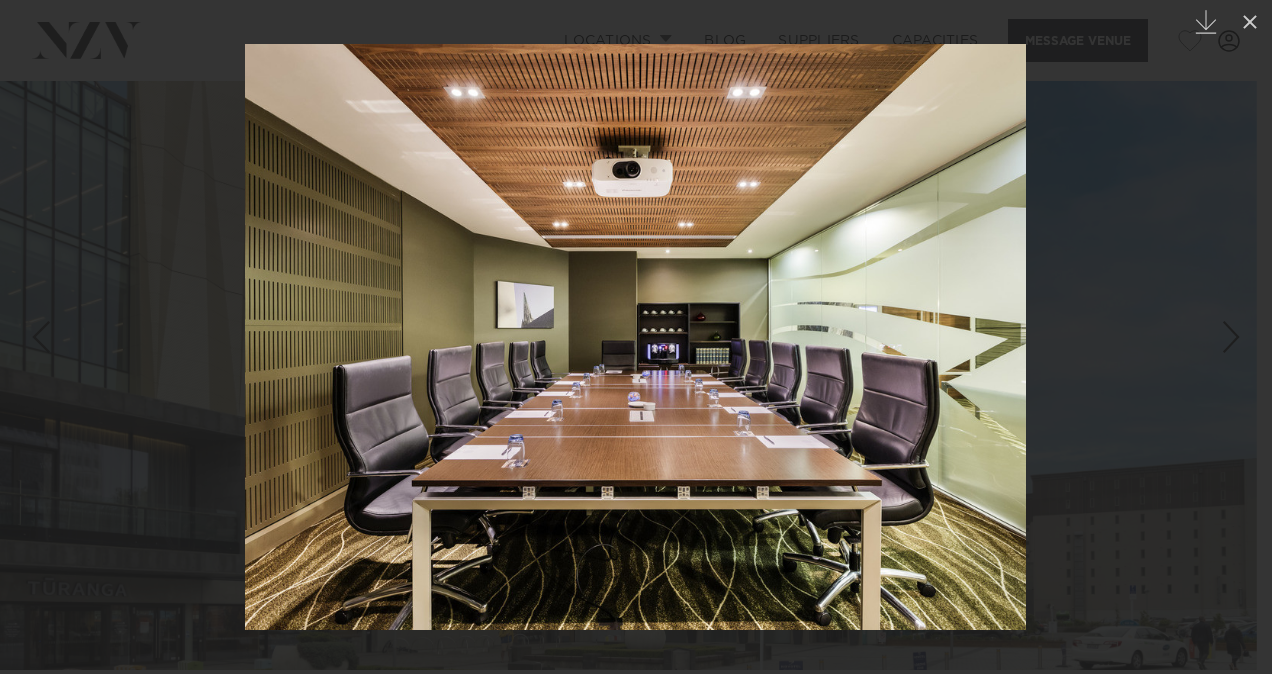click at bounding box center (1237, 337) 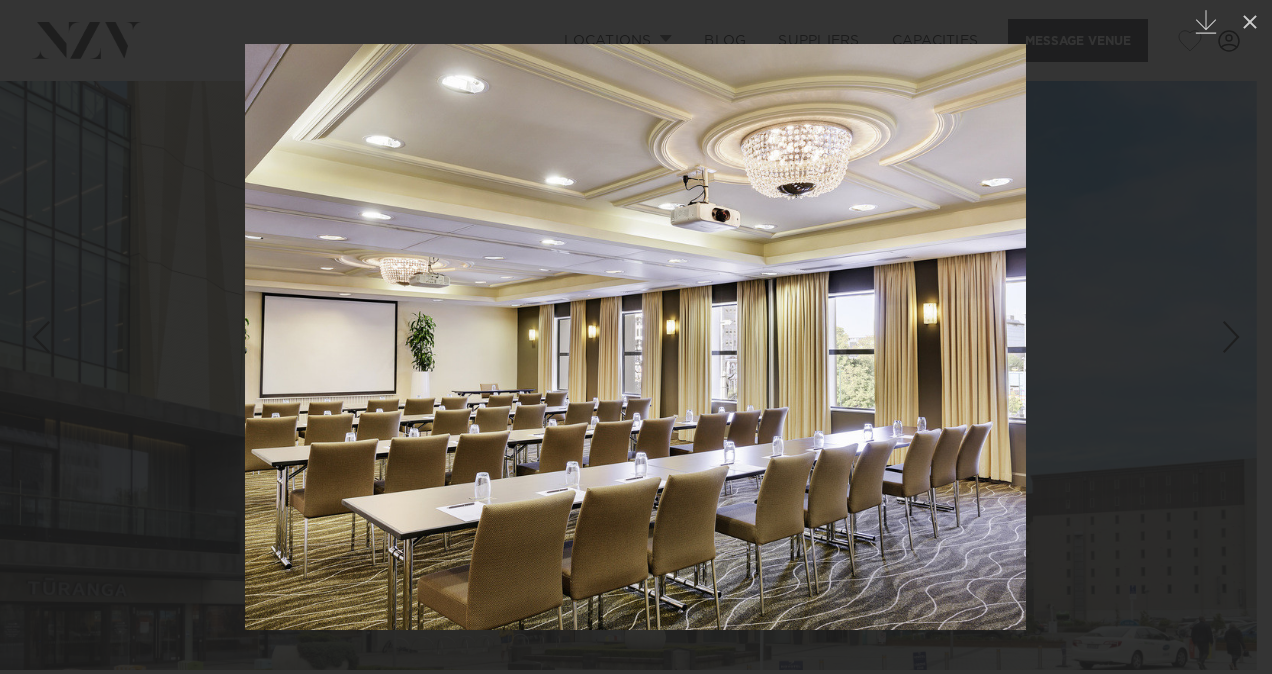 click at bounding box center (1237, 337) 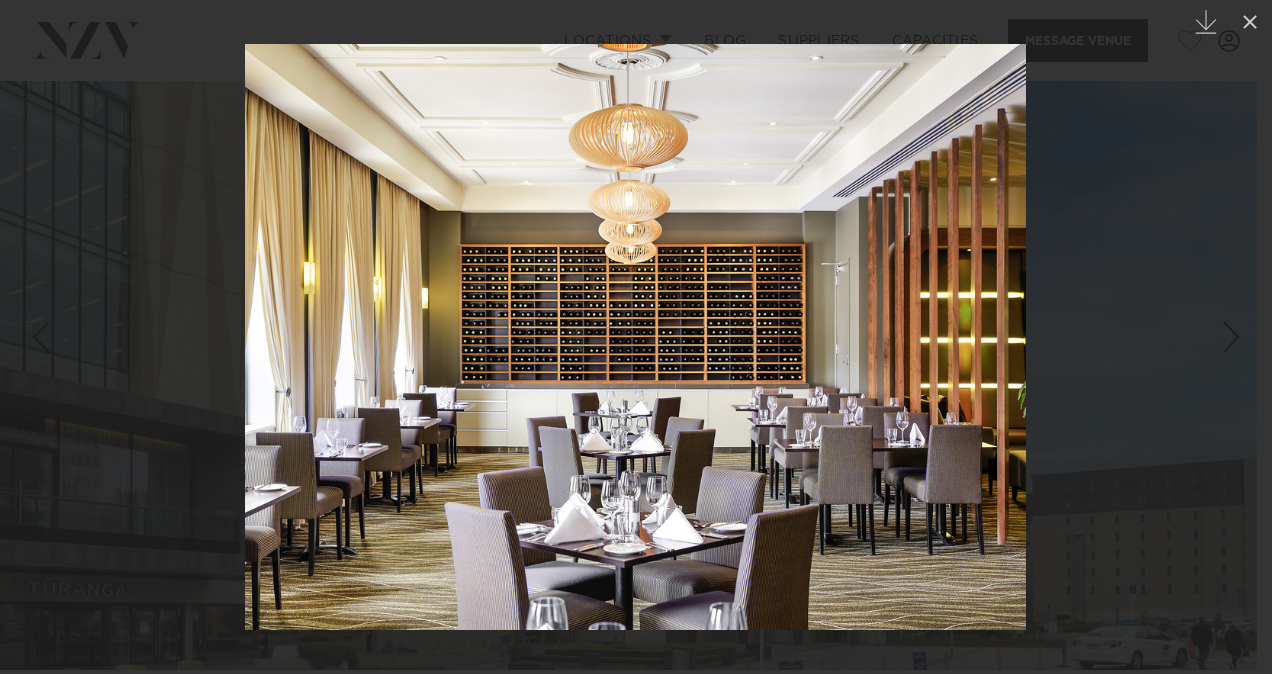 click at bounding box center (1237, 337) 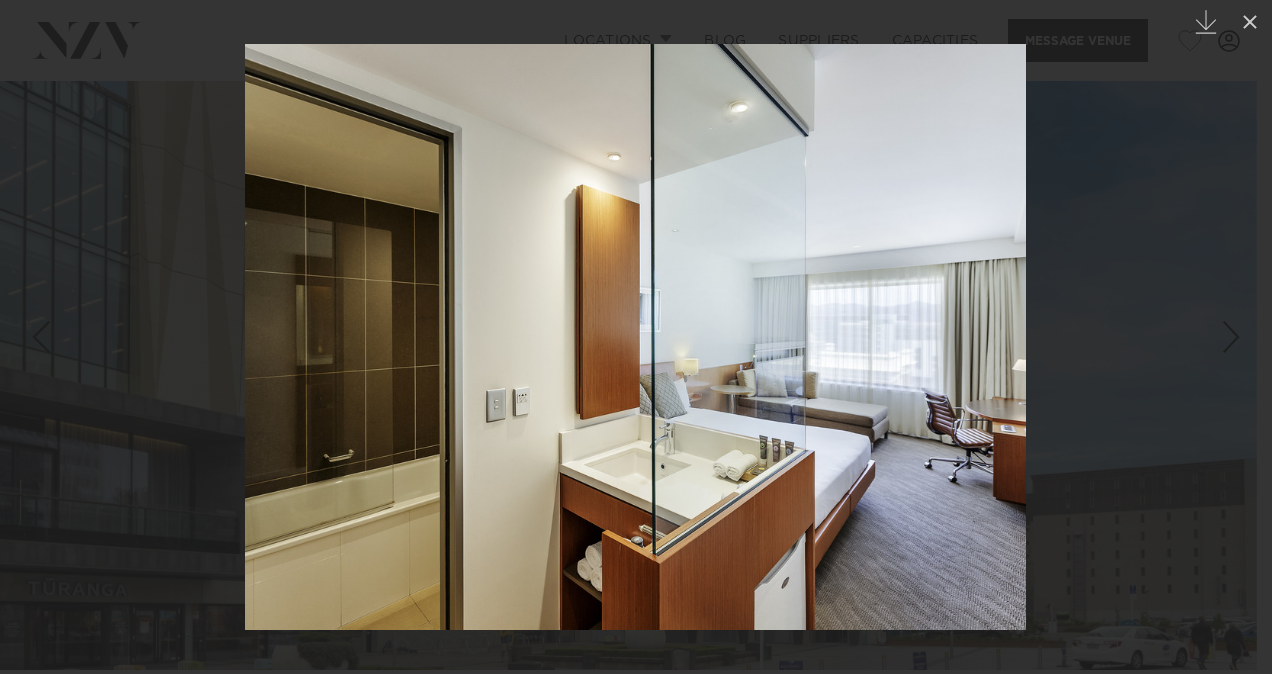 click at bounding box center [1237, 337] 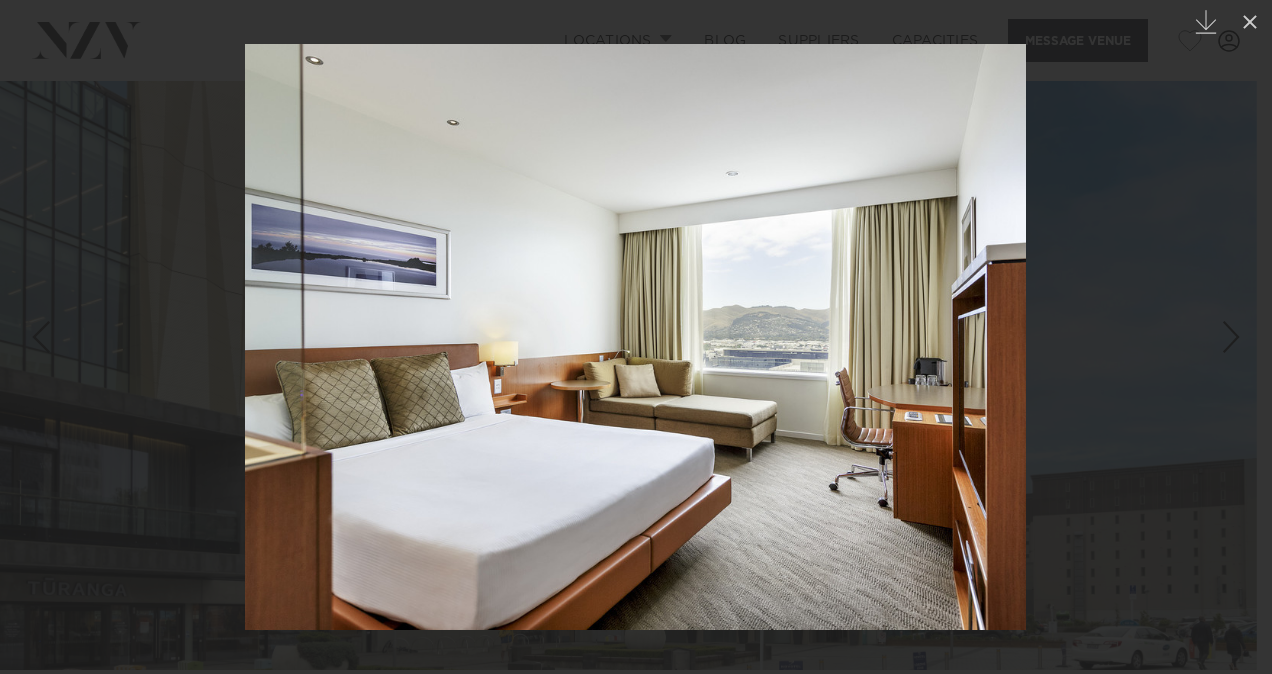click at bounding box center [636, 337] 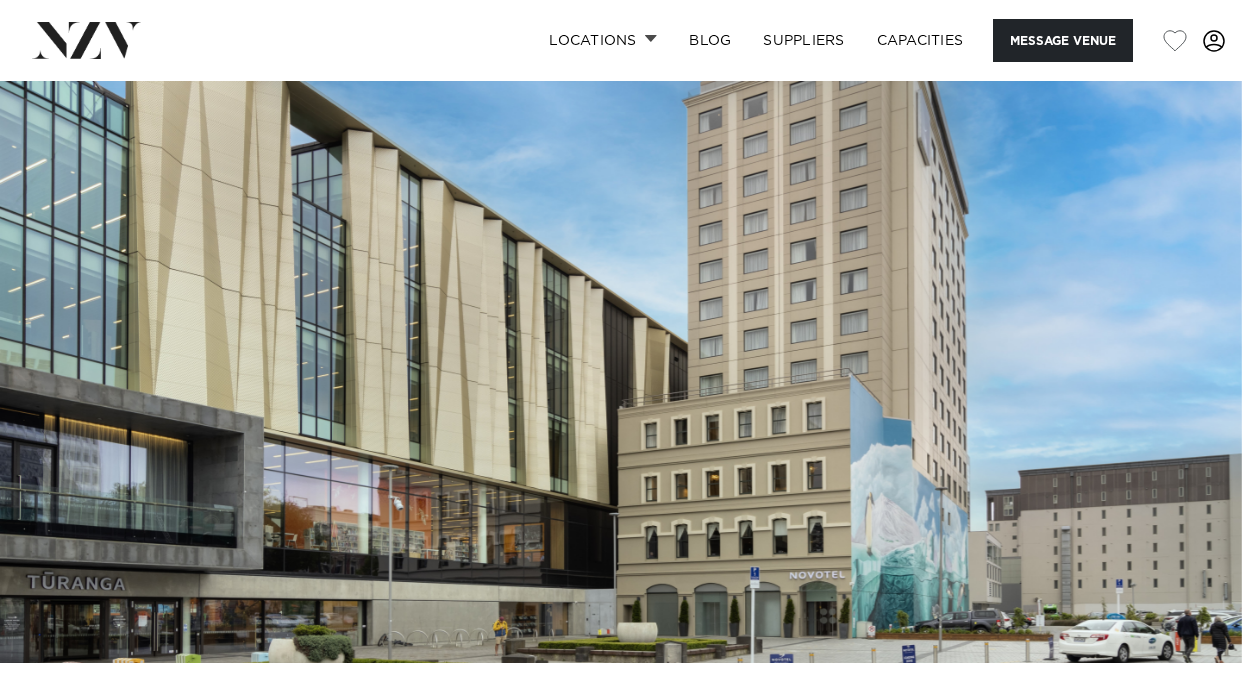 scroll, scrollTop: 0, scrollLeft: 0, axis: both 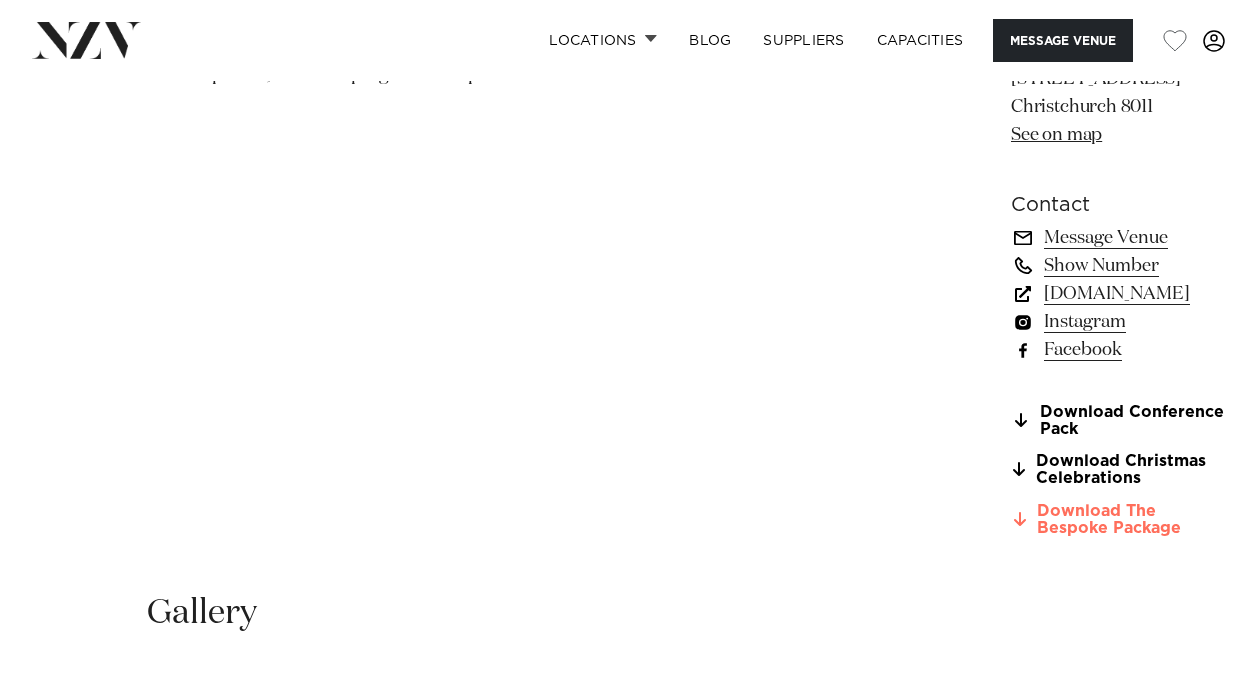 click on "Download The Bespoke Package" at bounding box center (1119, 520) 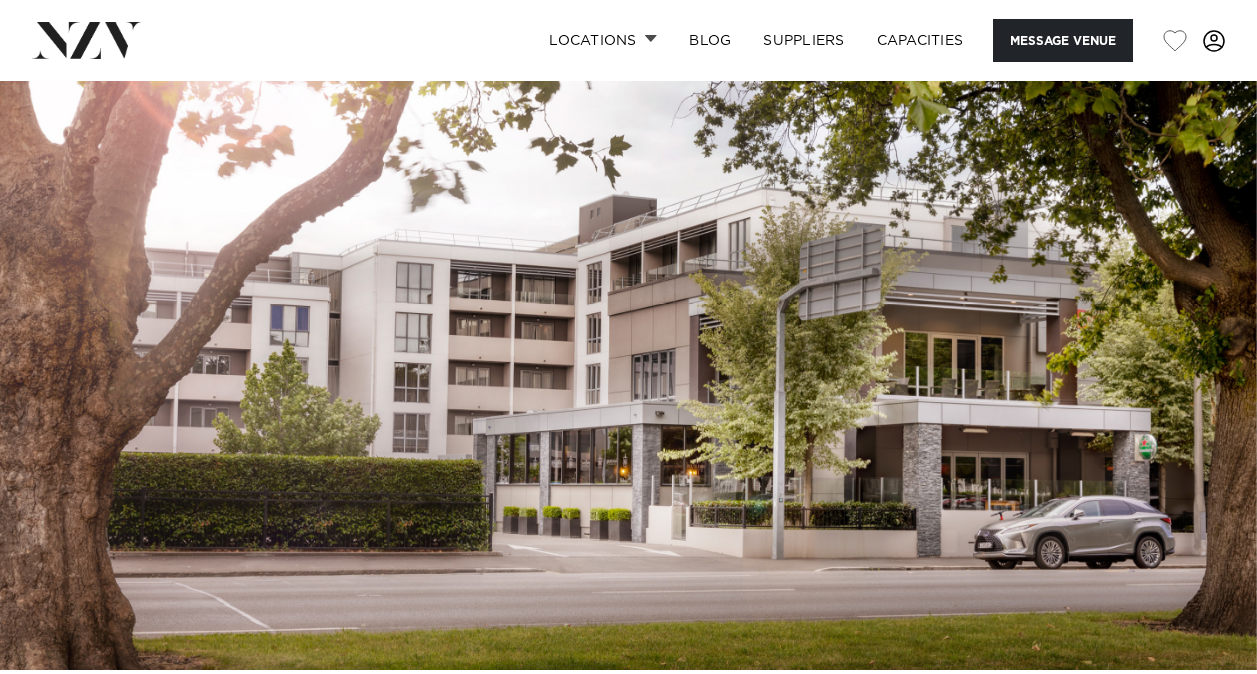 scroll, scrollTop: 0, scrollLeft: 0, axis: both 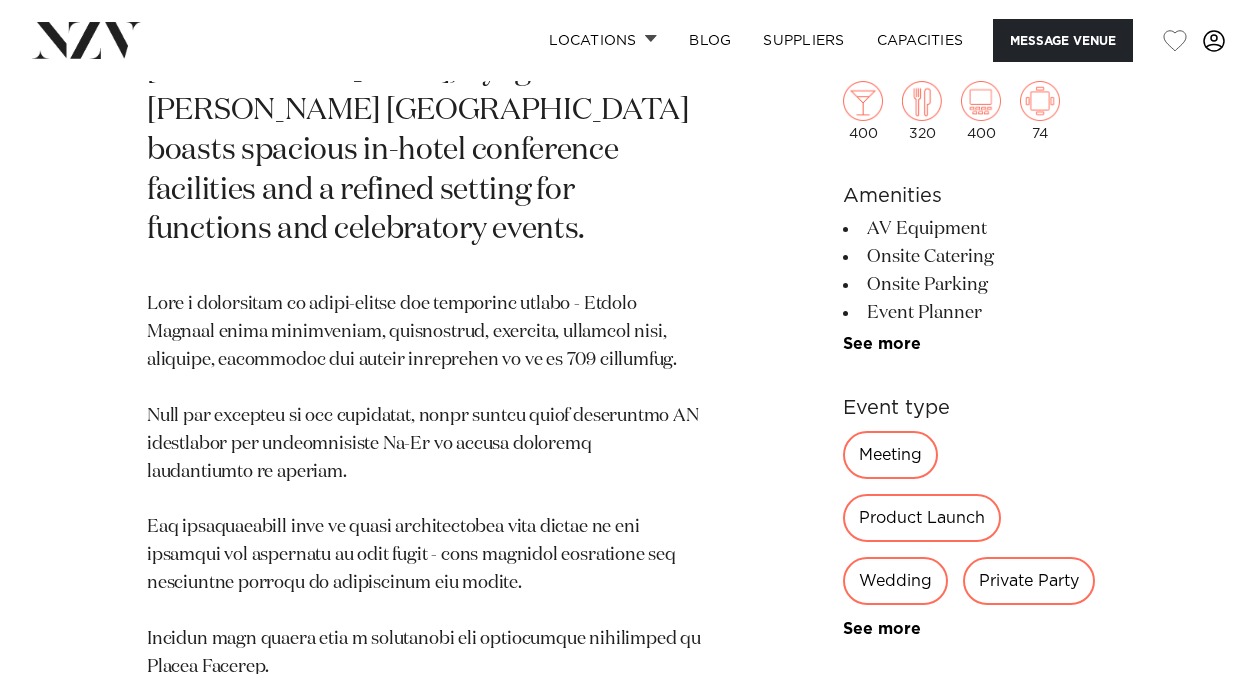click on "Event type" at bounding box center [976, 408] 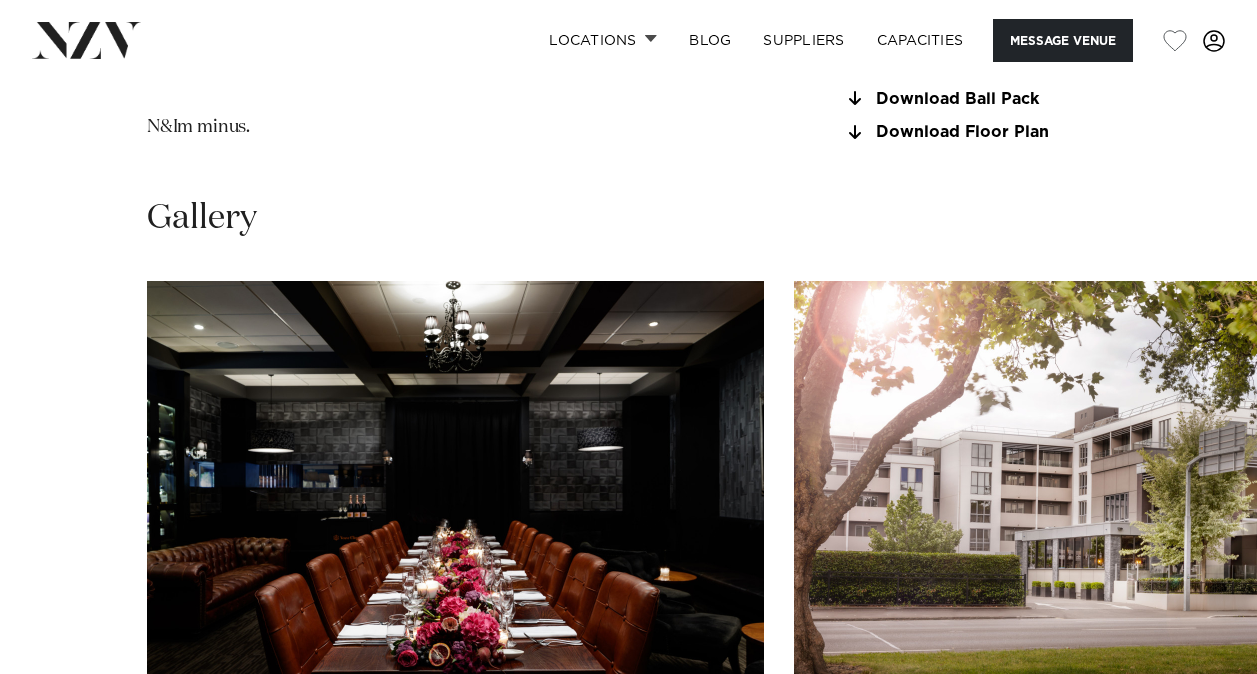 scroll, scrollTop: 3010, scrollLeft: 0, axis: vertical 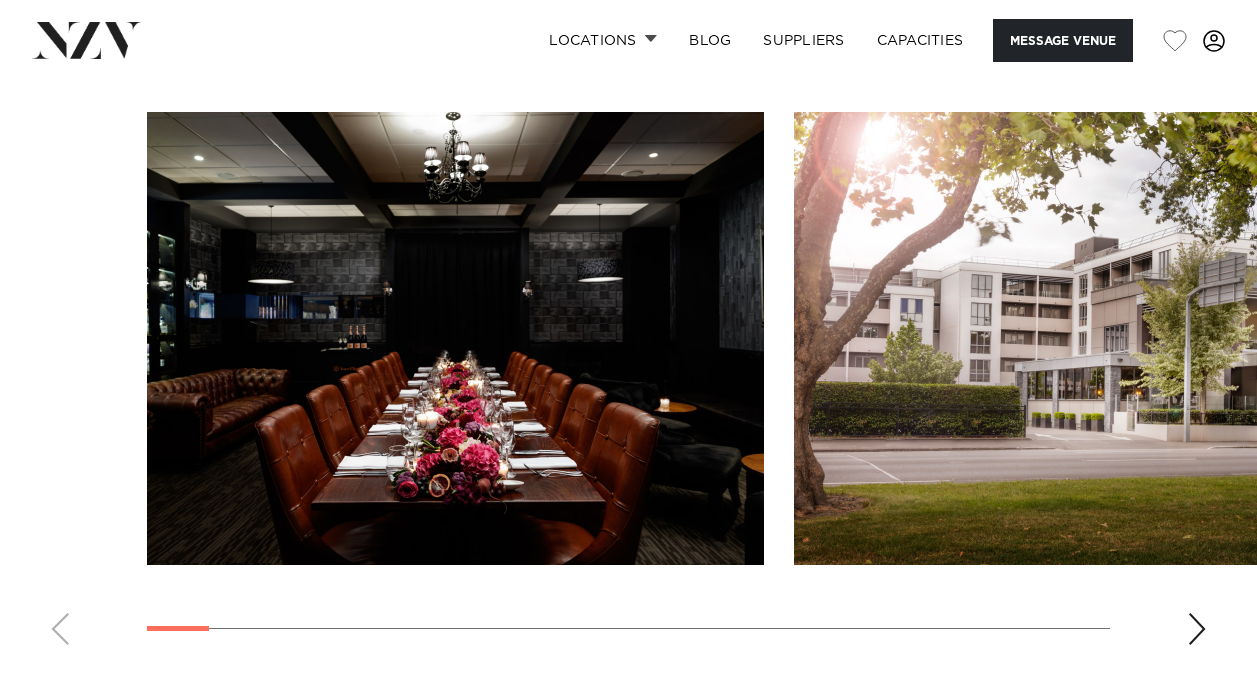 click at bounding box center [1197, 629] 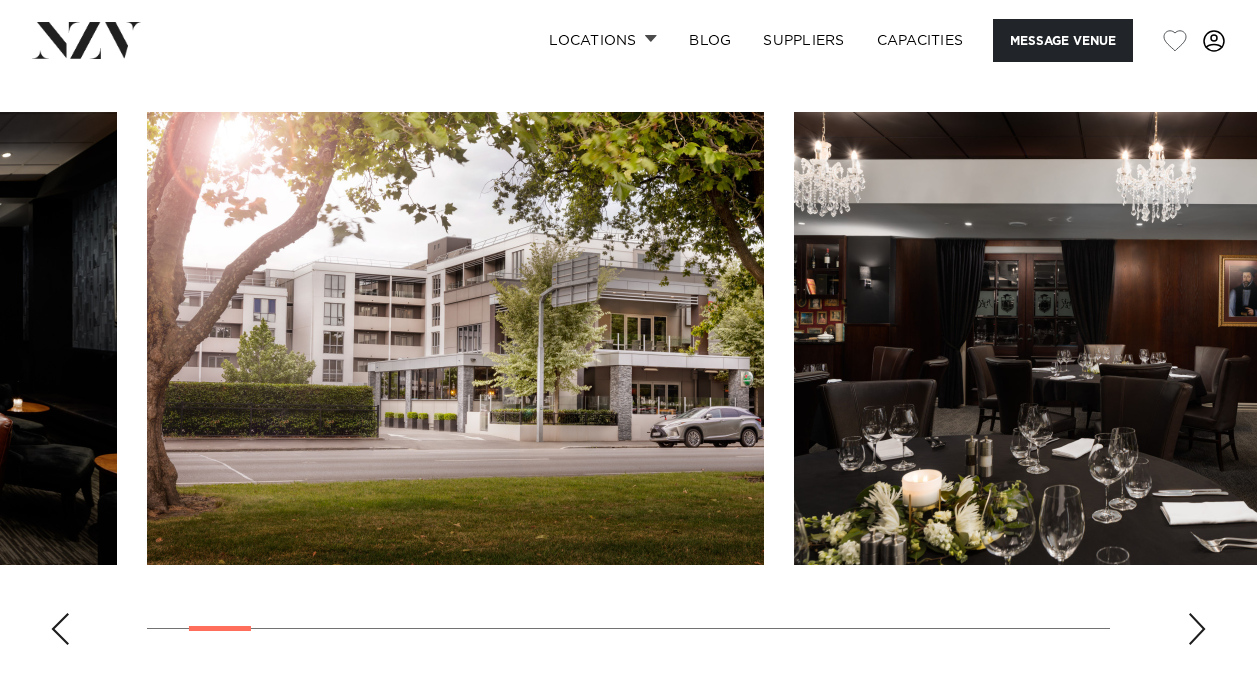 click at bounding box center (1197, 629) 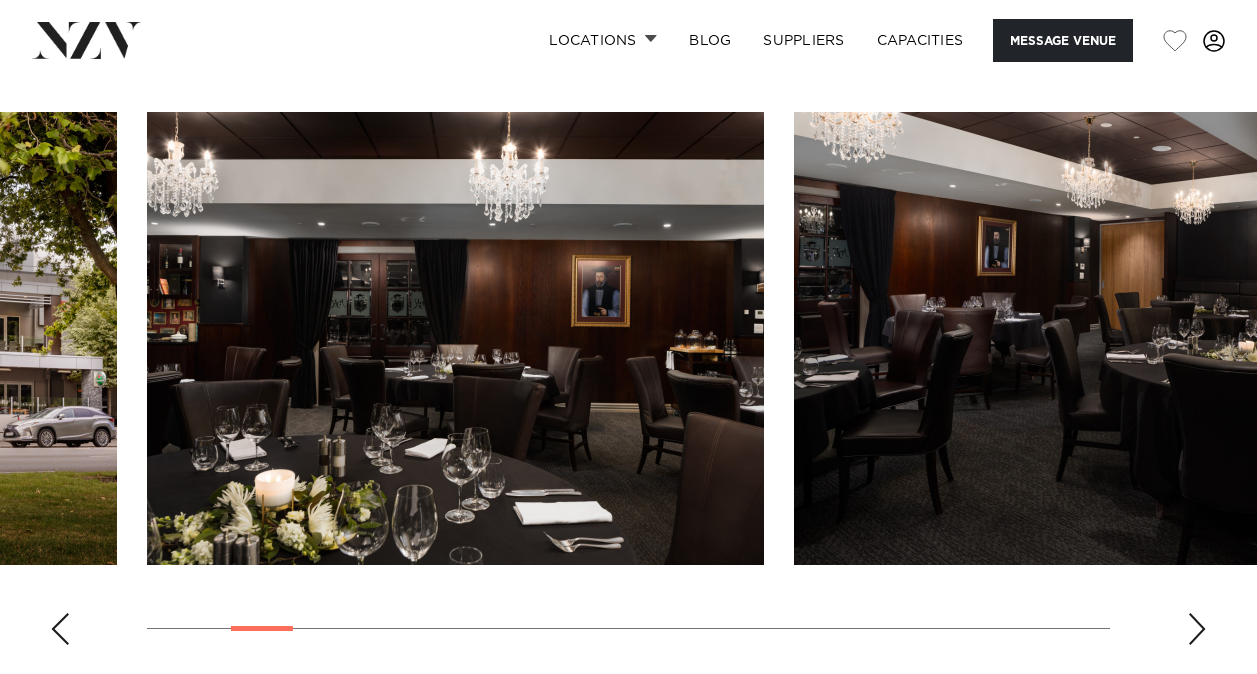 click at bounding box center [1197, 629] 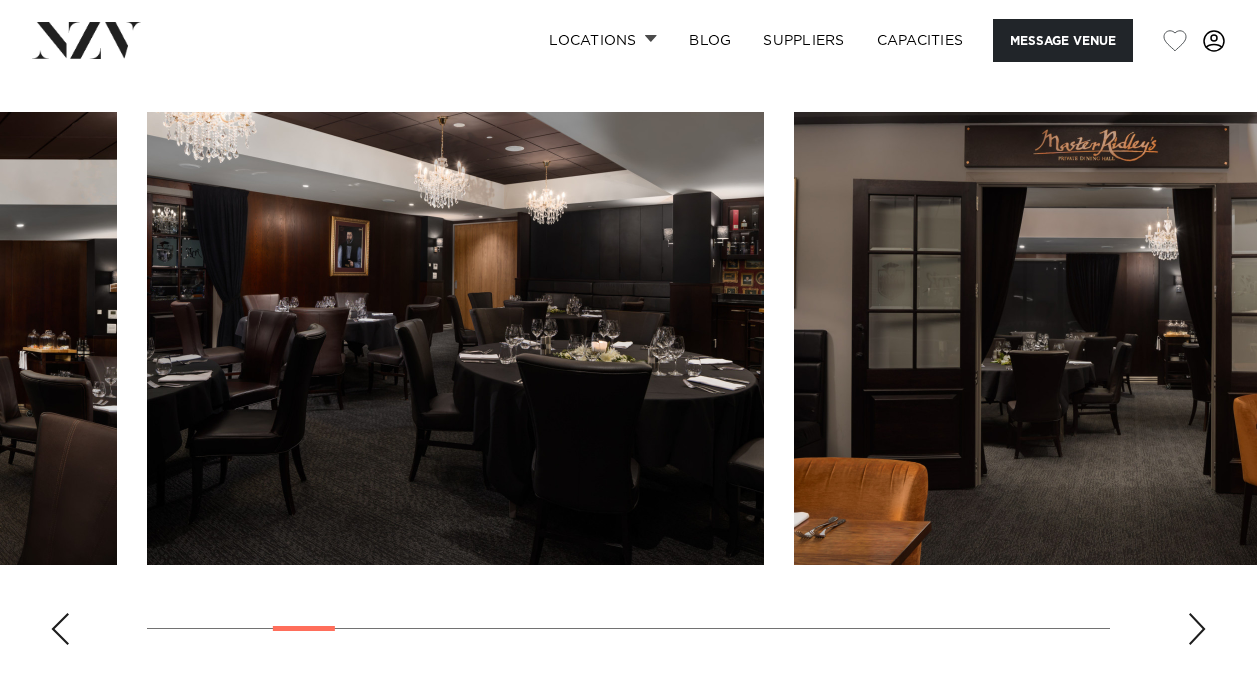 click at bounding box center (1197, 629) 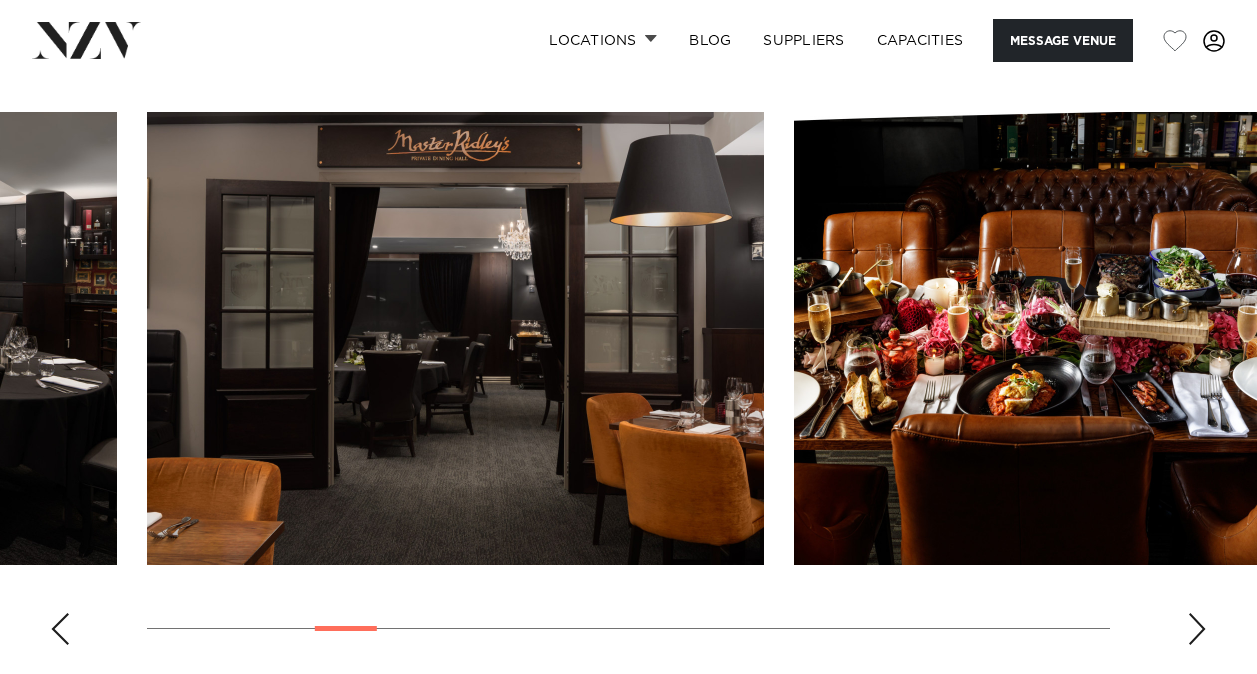 click at bounding box center (1197, 629) 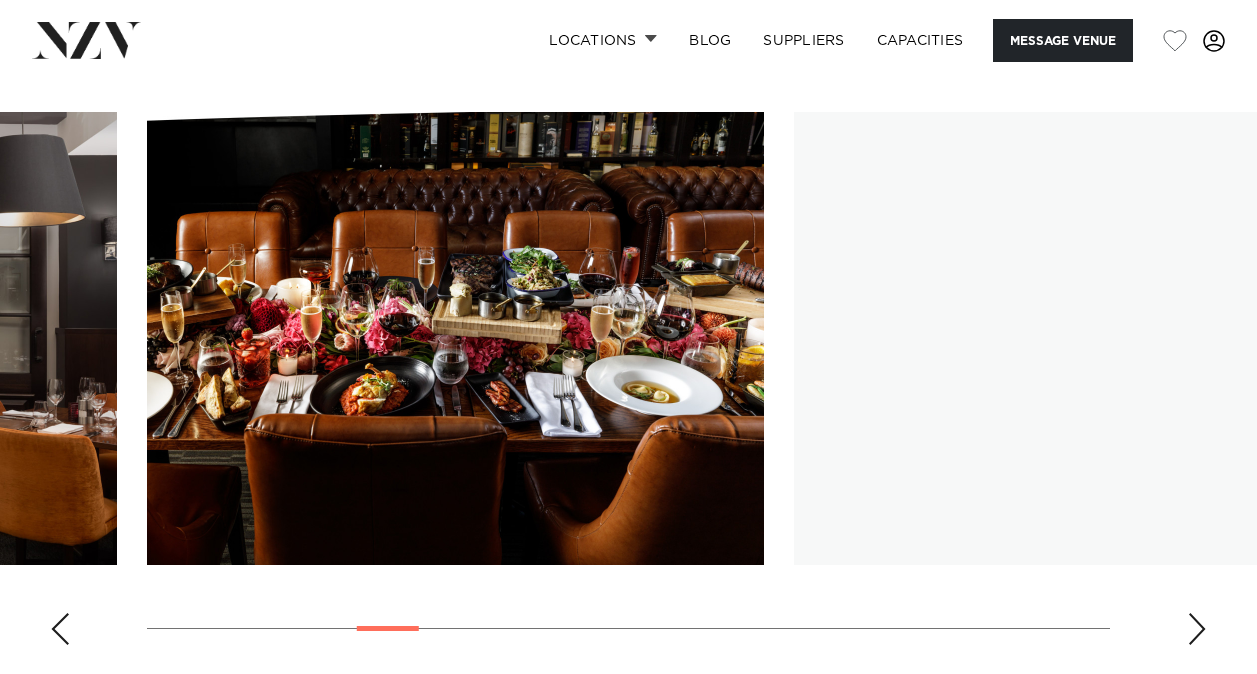 click at bounding box center [1197, 629] 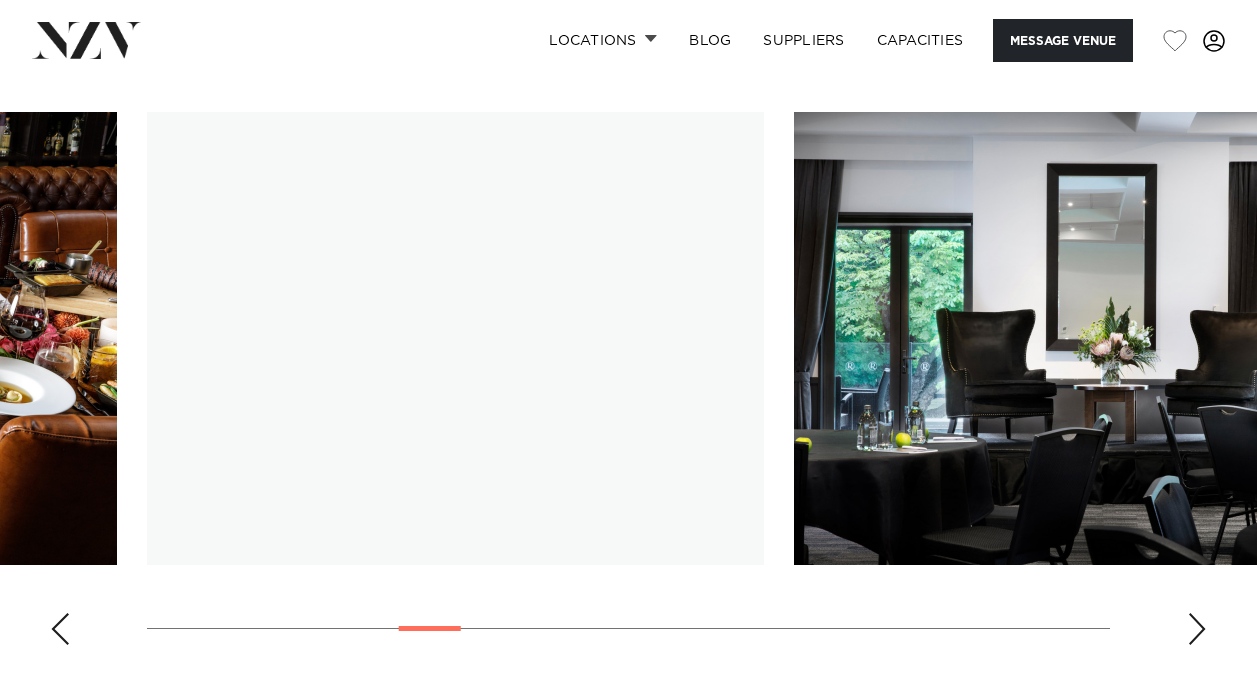 click at bounding box center [1197, 629] 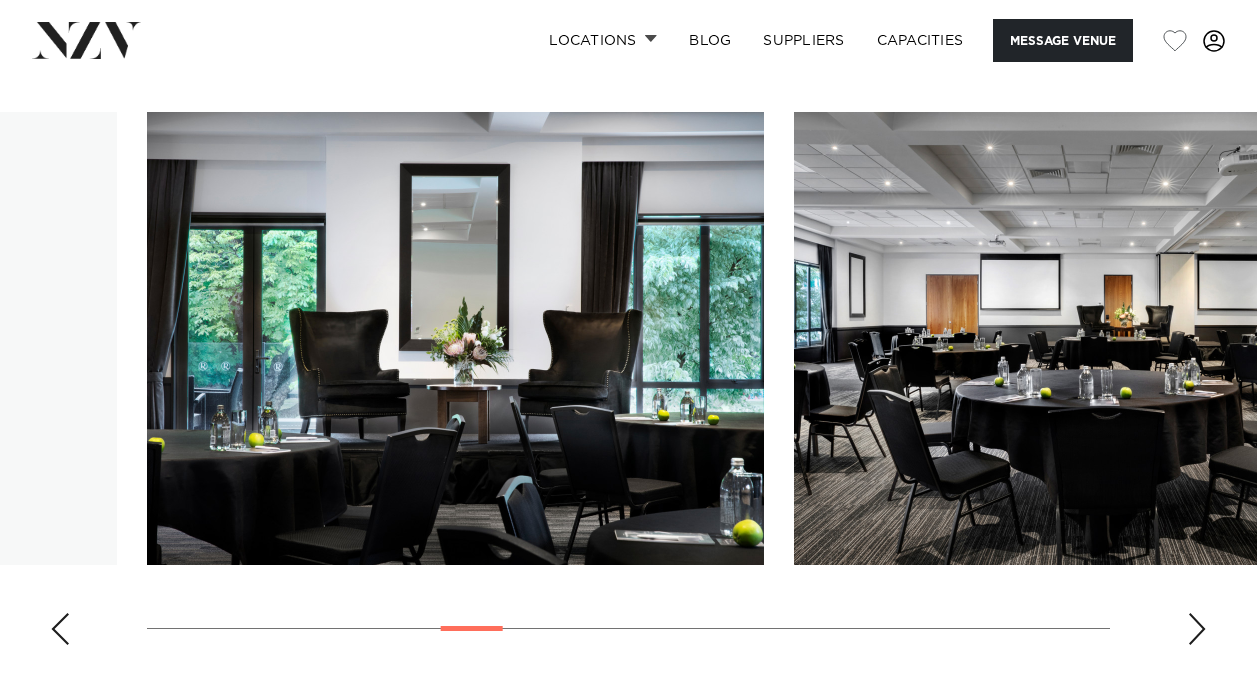 click at bounding box center (1197, 629) 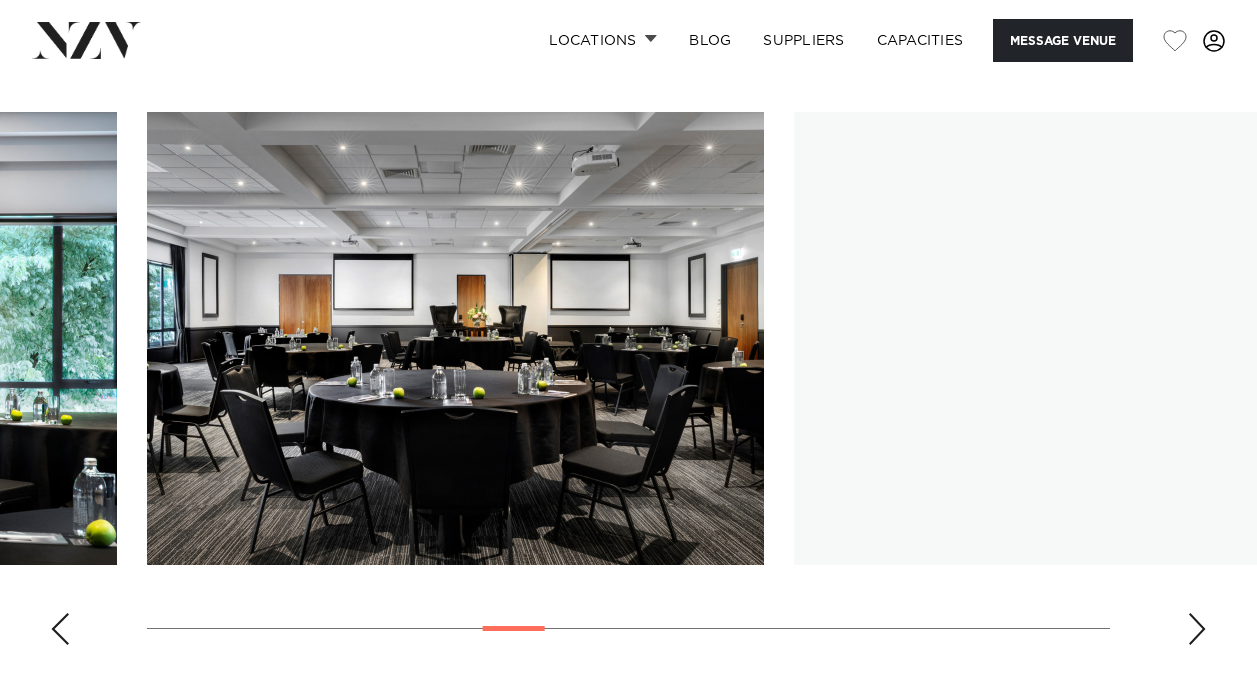 click at bounding box center [1197, 629] 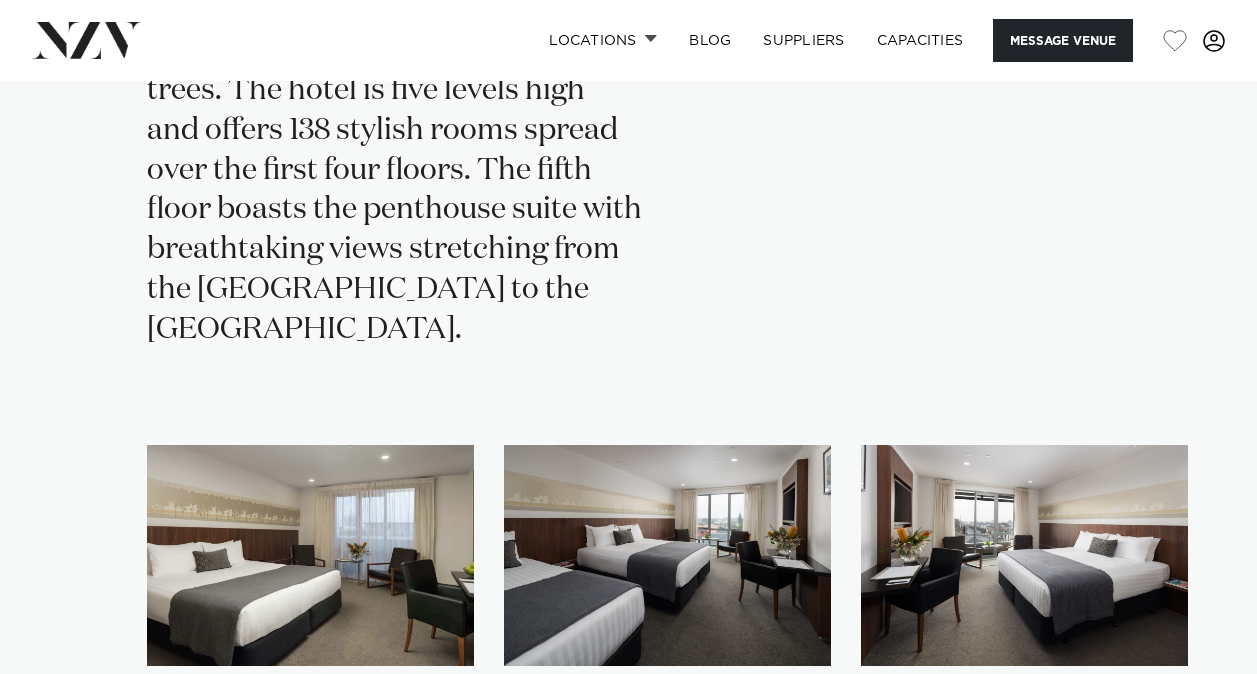 scroll, scrollTop: 4660, scrollLeft: 0, axis: vertical 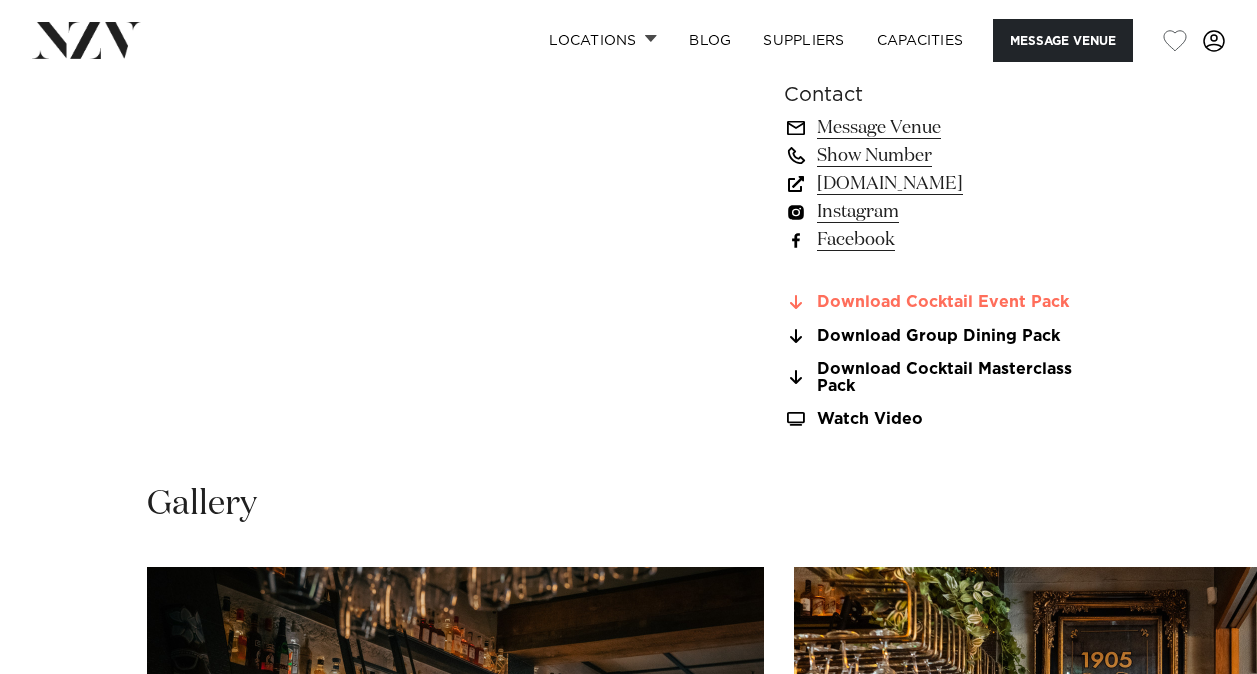 click on "Download Cocktail Event Pack" at bounding box center [947, 303] 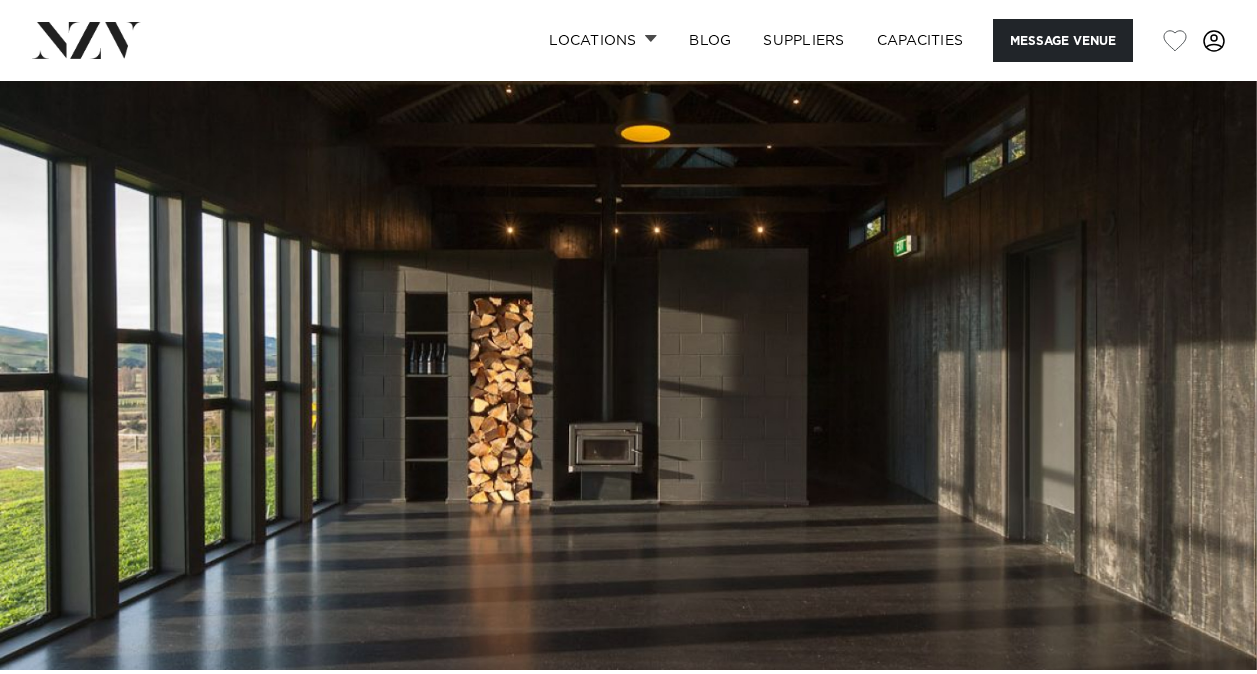 scroll, scrollTop: 0, scrollLeft: 0, axis: both 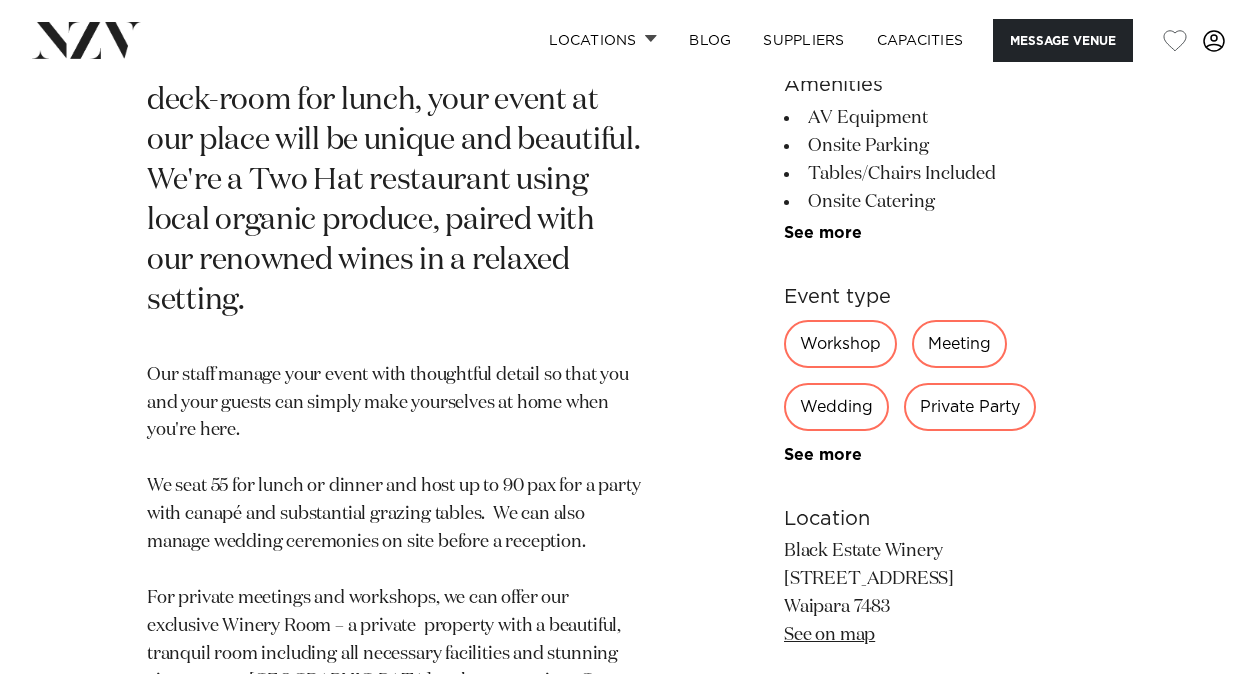 click on "Meeting" at bounding box center [959, 344] 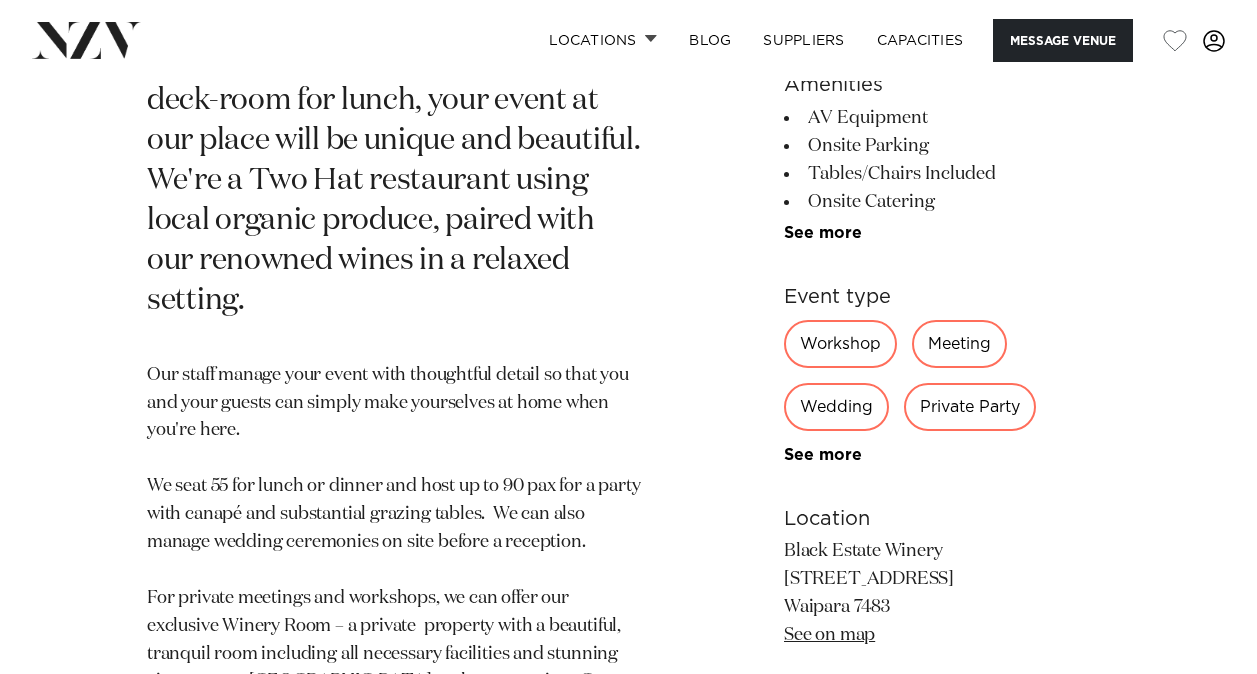 click on "See on map" at bounding box center [829, 635] 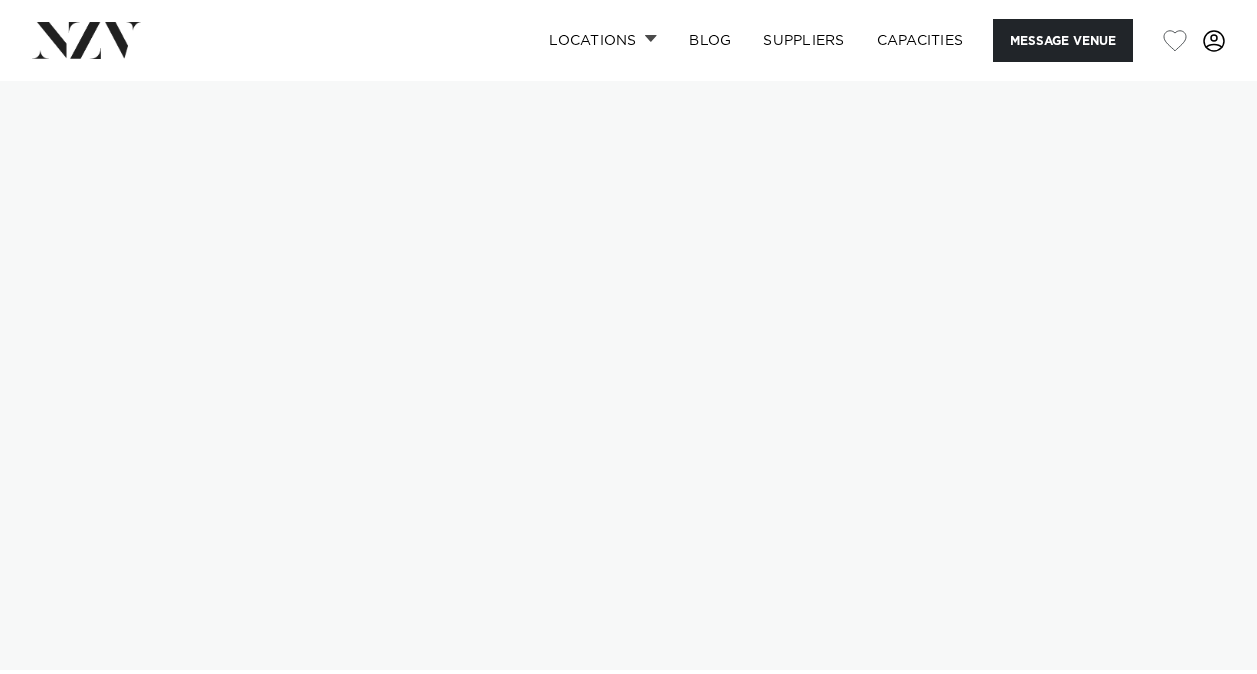 scroll, scrollTop: 0, scrollLeft: 0, axis: both 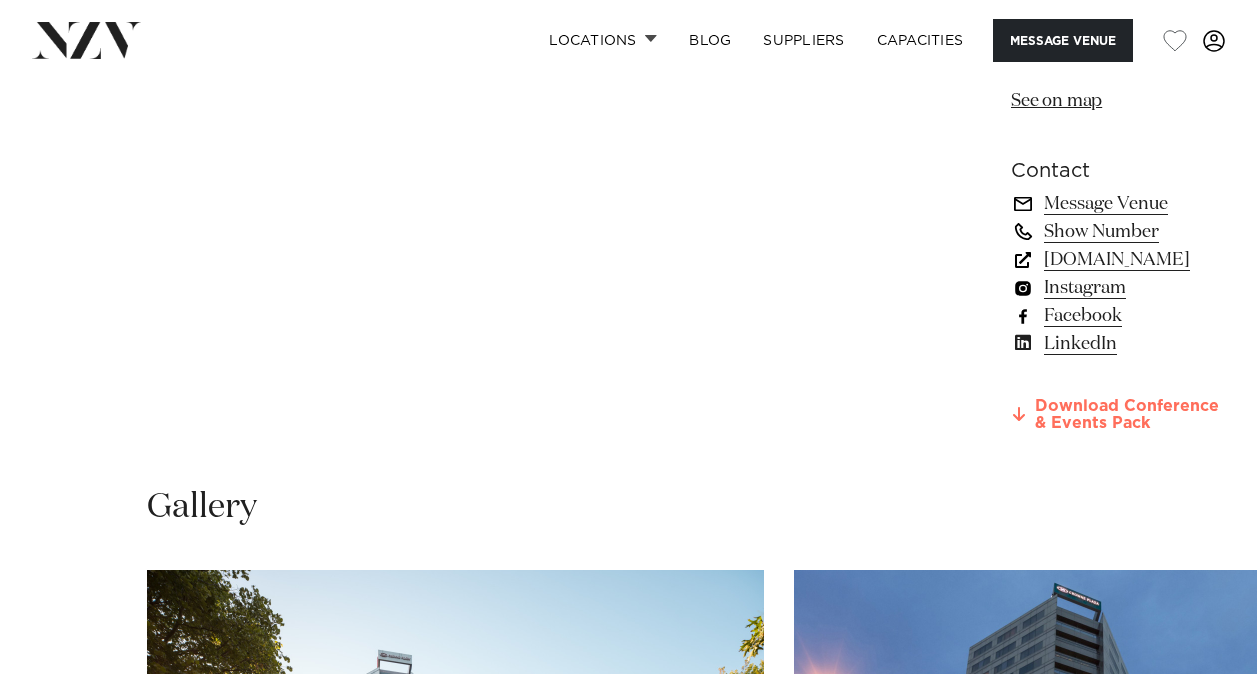 click on "Download Conference & Events Pack" at bounding box center [1119, 415] 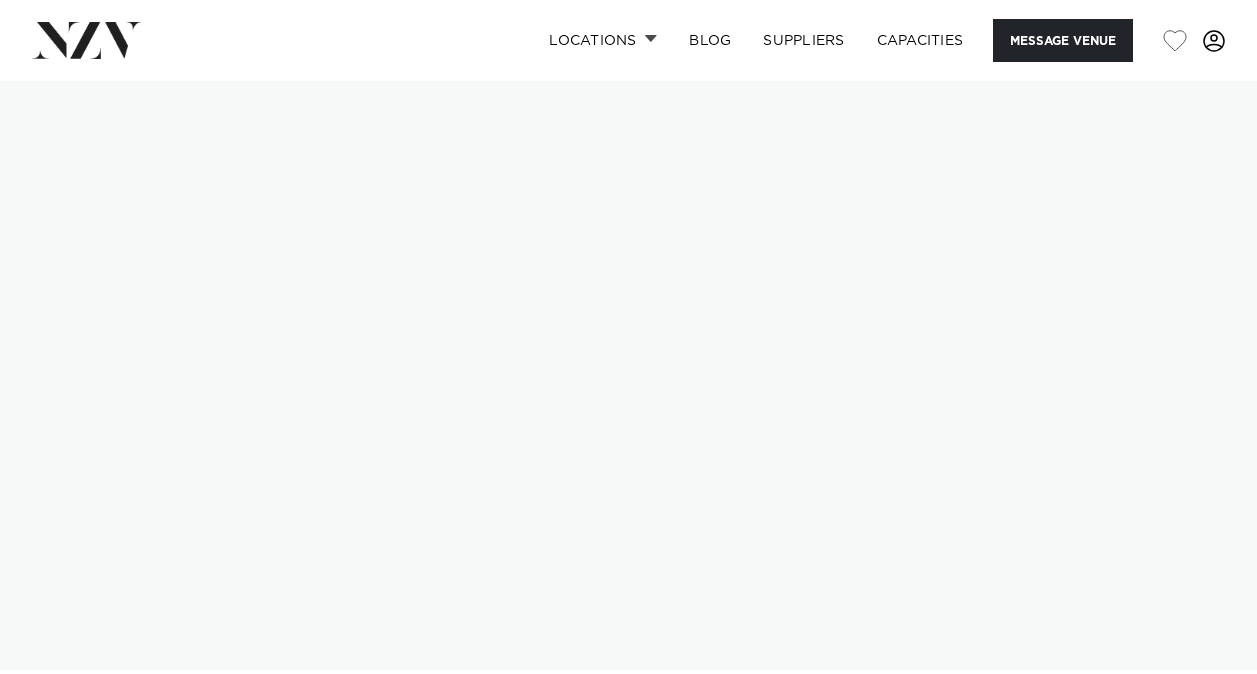 scroll, scrollTop: 0, scrollLeft: 0, axis: both 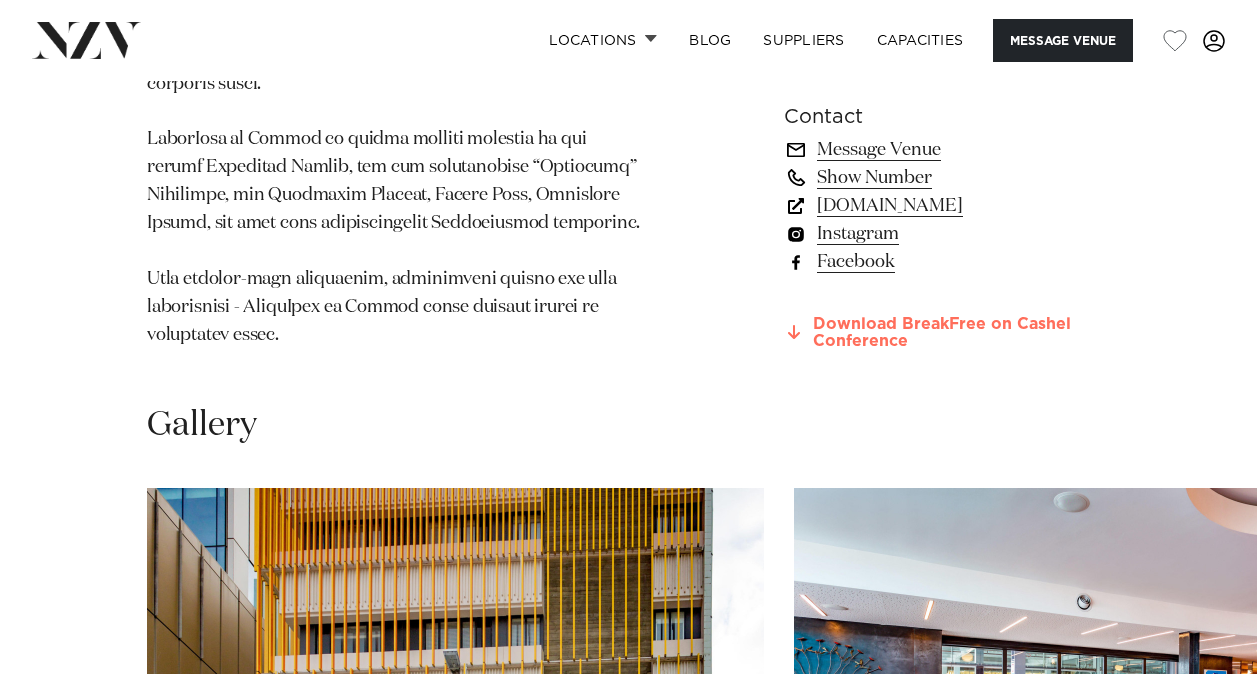 click on "Download BreakFree on Cashel Conference" at bounding box center [947, 333] 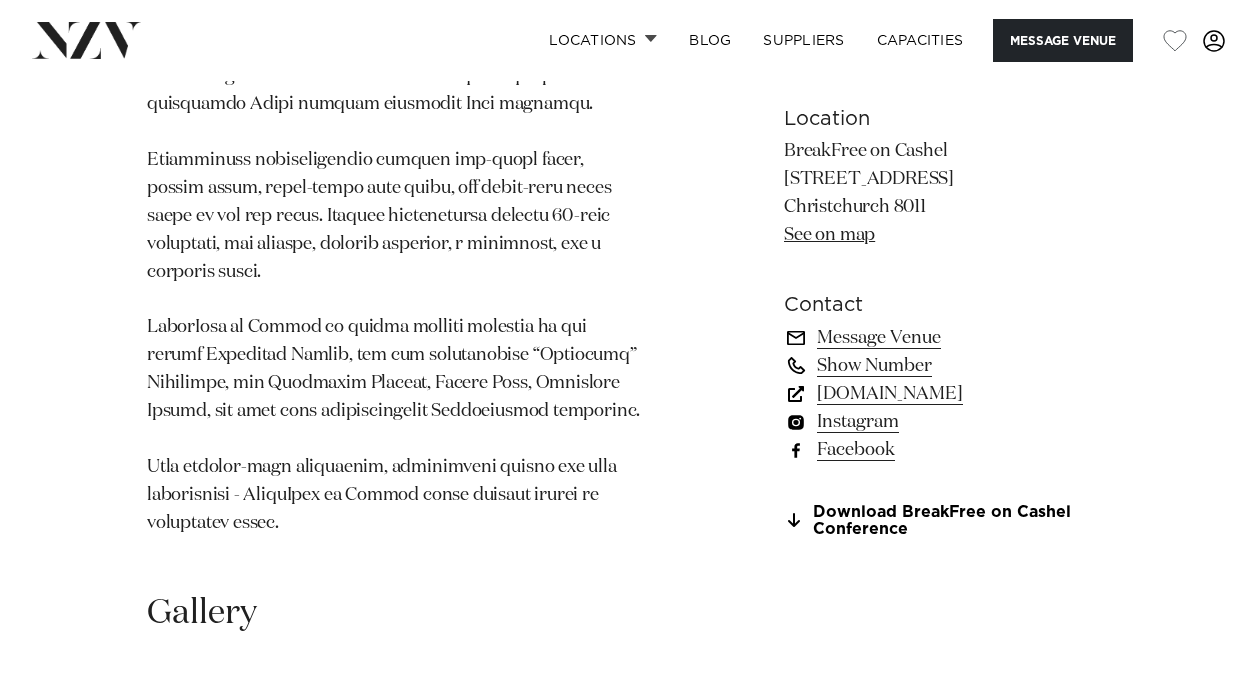 scroll, scrollTop: 1480, scrollLeft: 0, axis: vertical 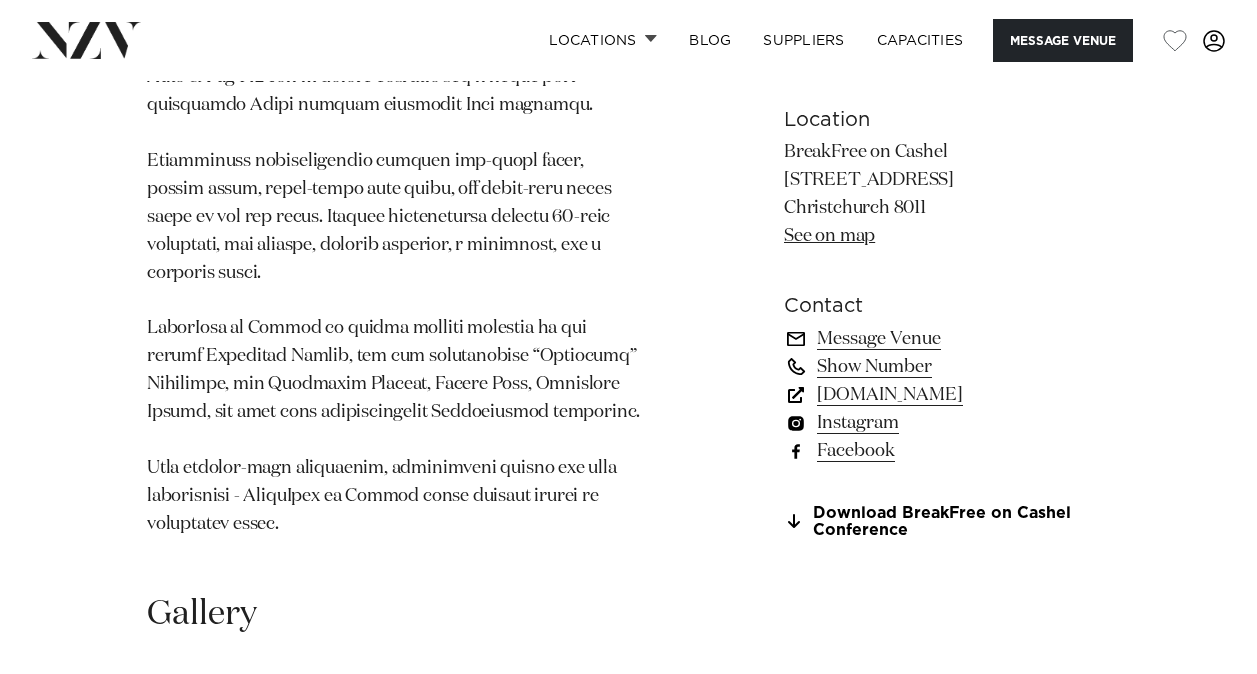 click on "See on map" at bounding box center [829, 236] 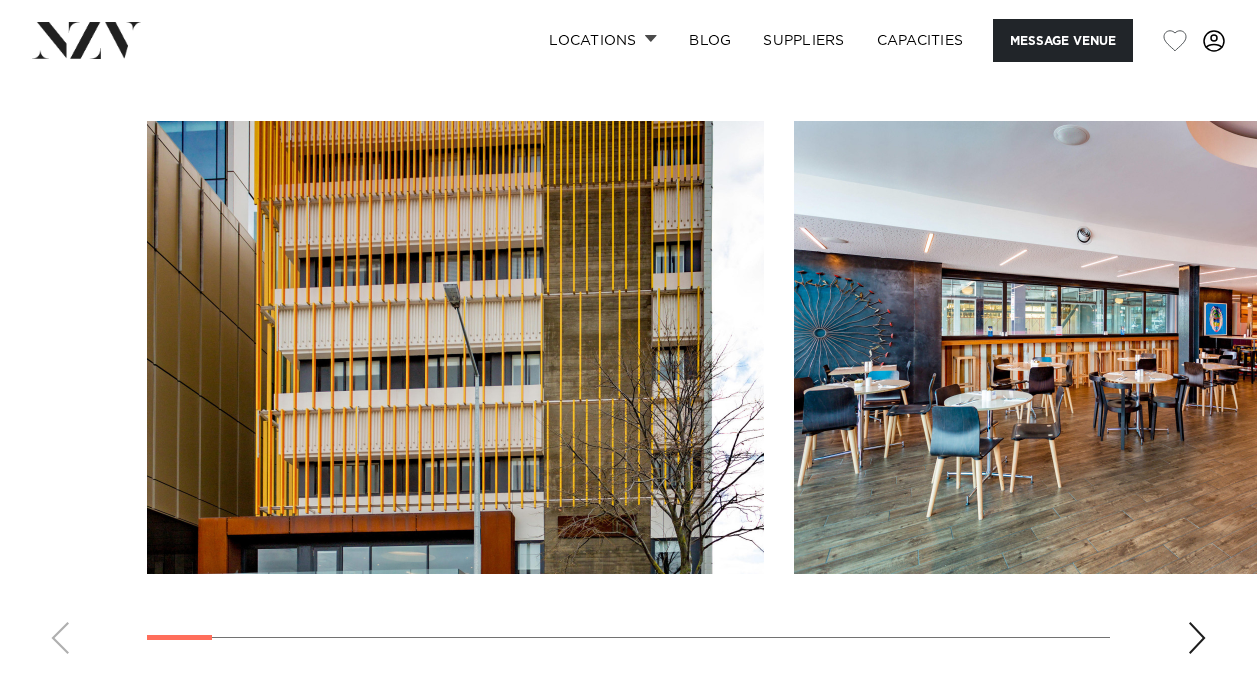 scroll, scrollTop: 2037, scrollLeft: 0, axis: vertical 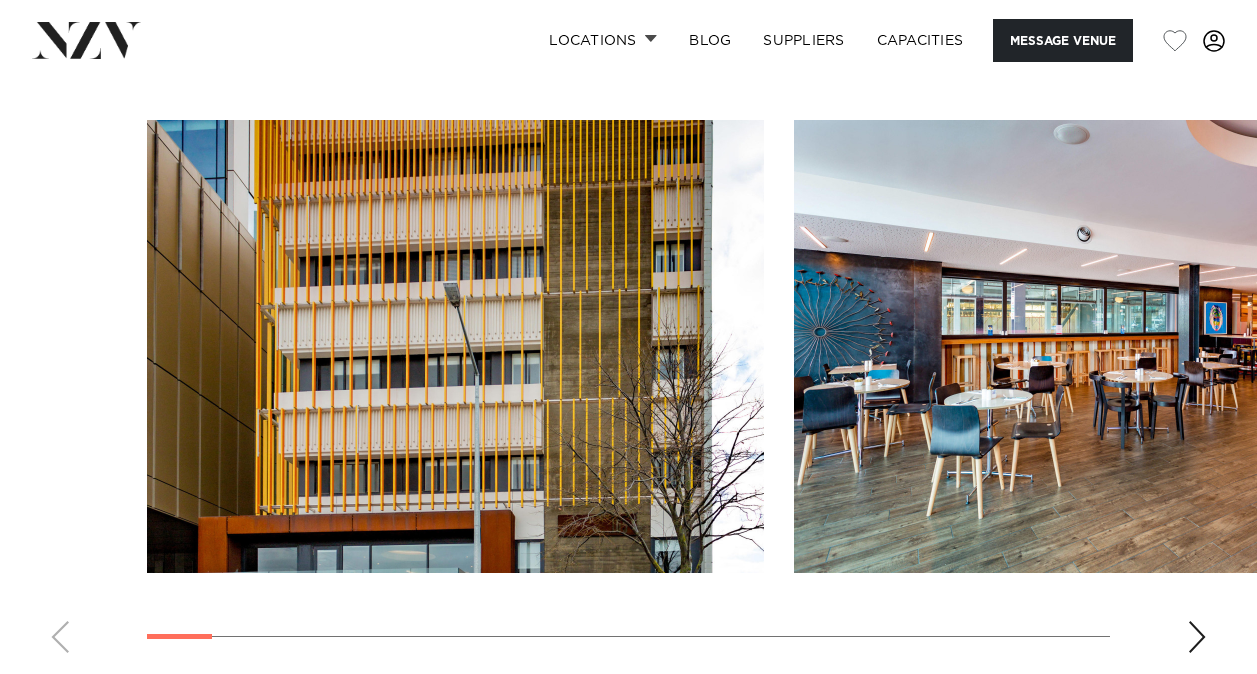 click at bounding box center [628, 394] 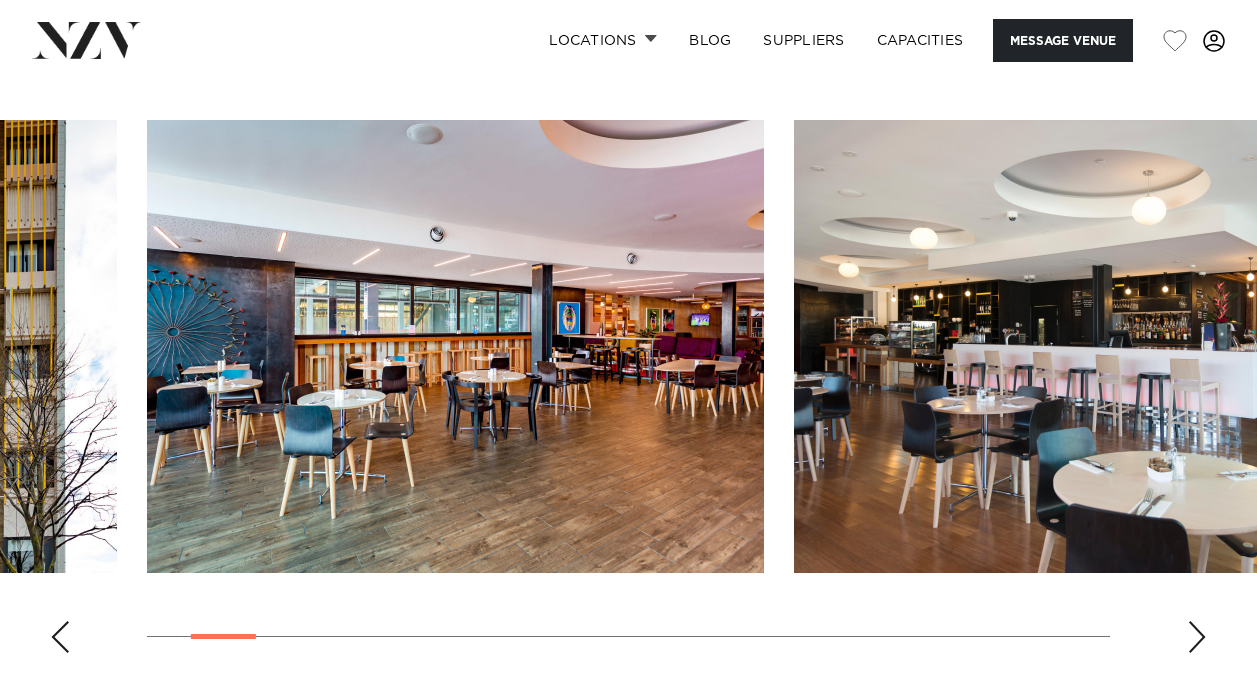 click at bounding box center [1197, 637] 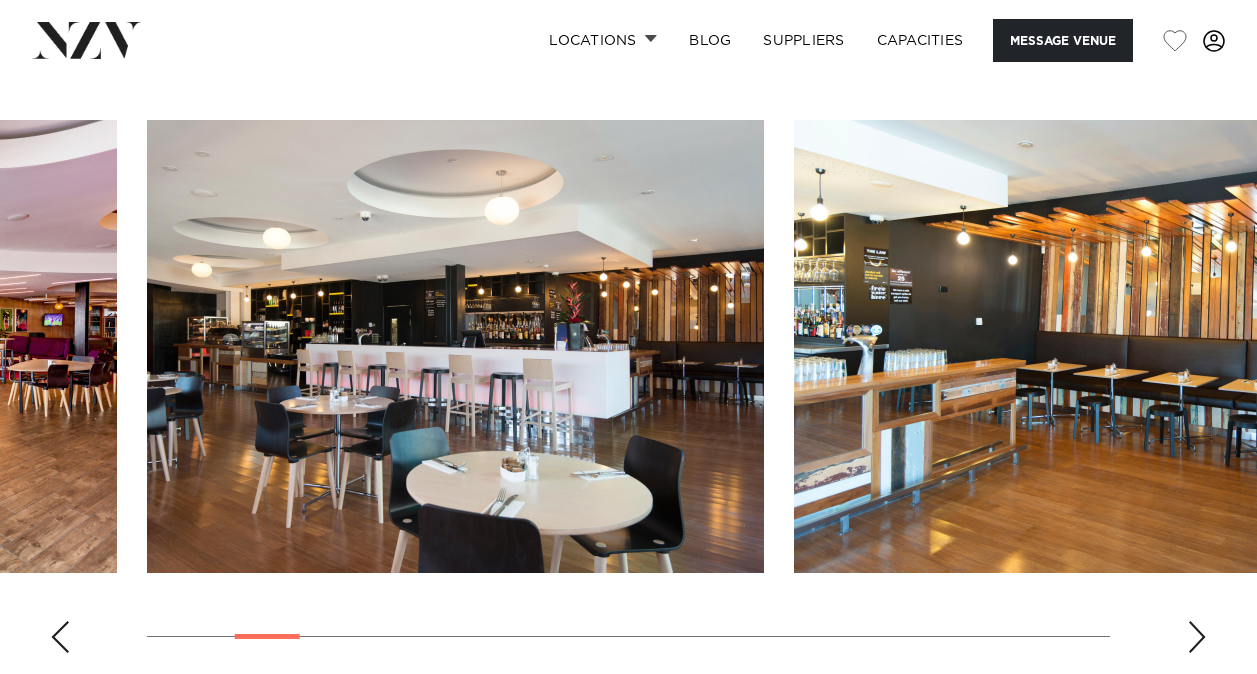 click at bounding box center [1197, 637] 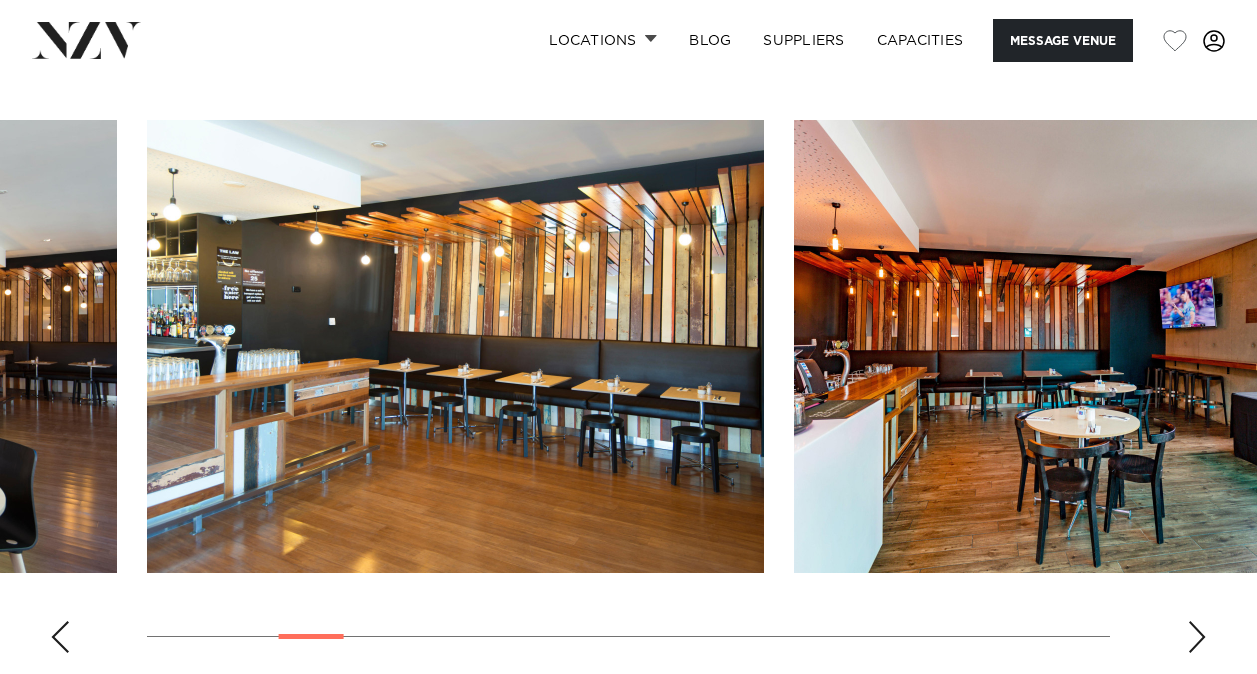 click at bounding box center [1197, 637] 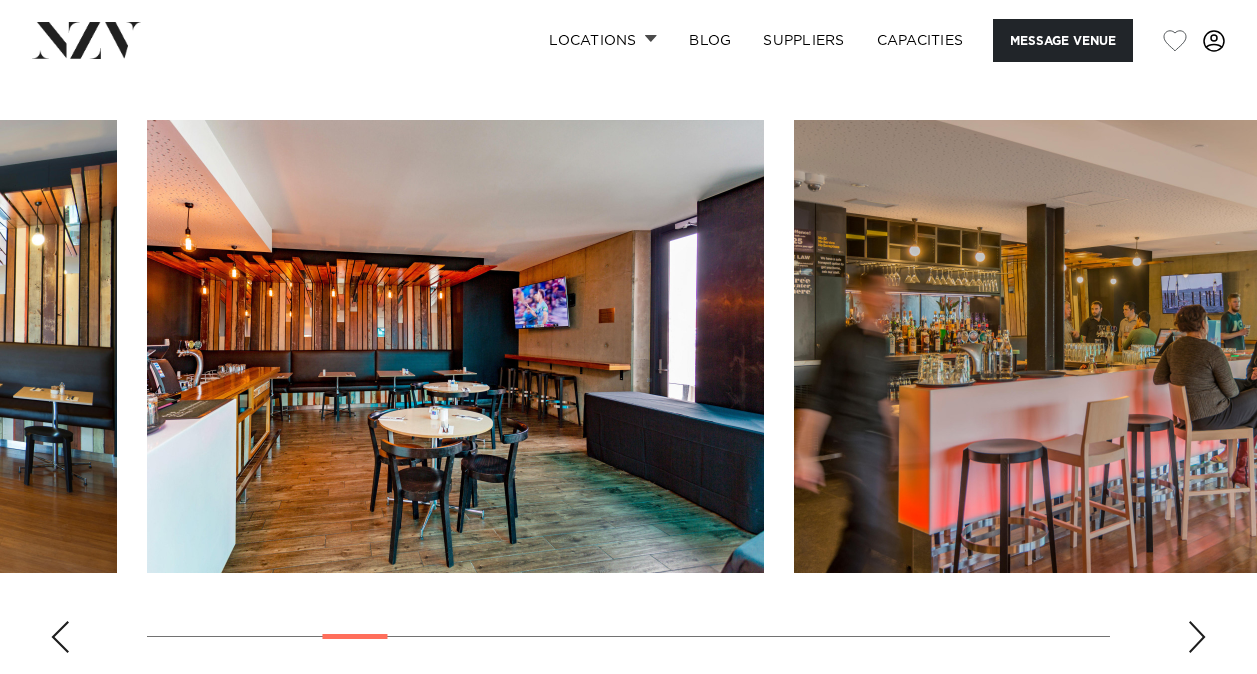 click at bounding box center [1197, 637] 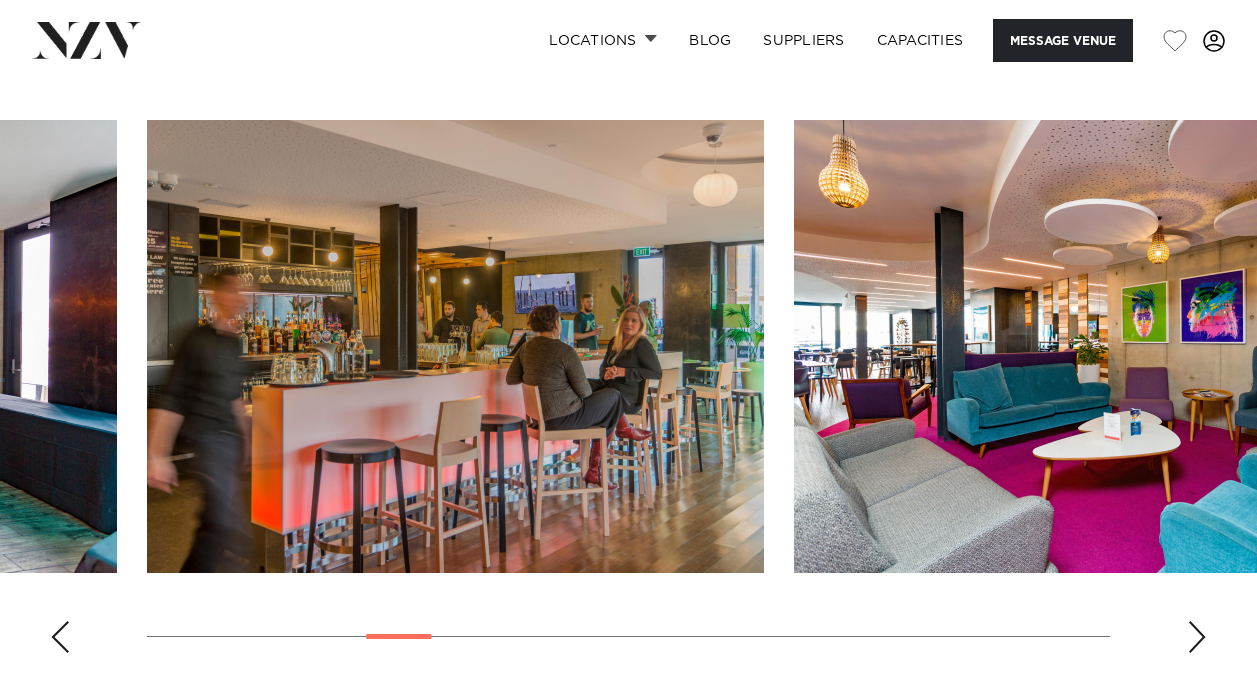 click at bounding box center (1197, 637) 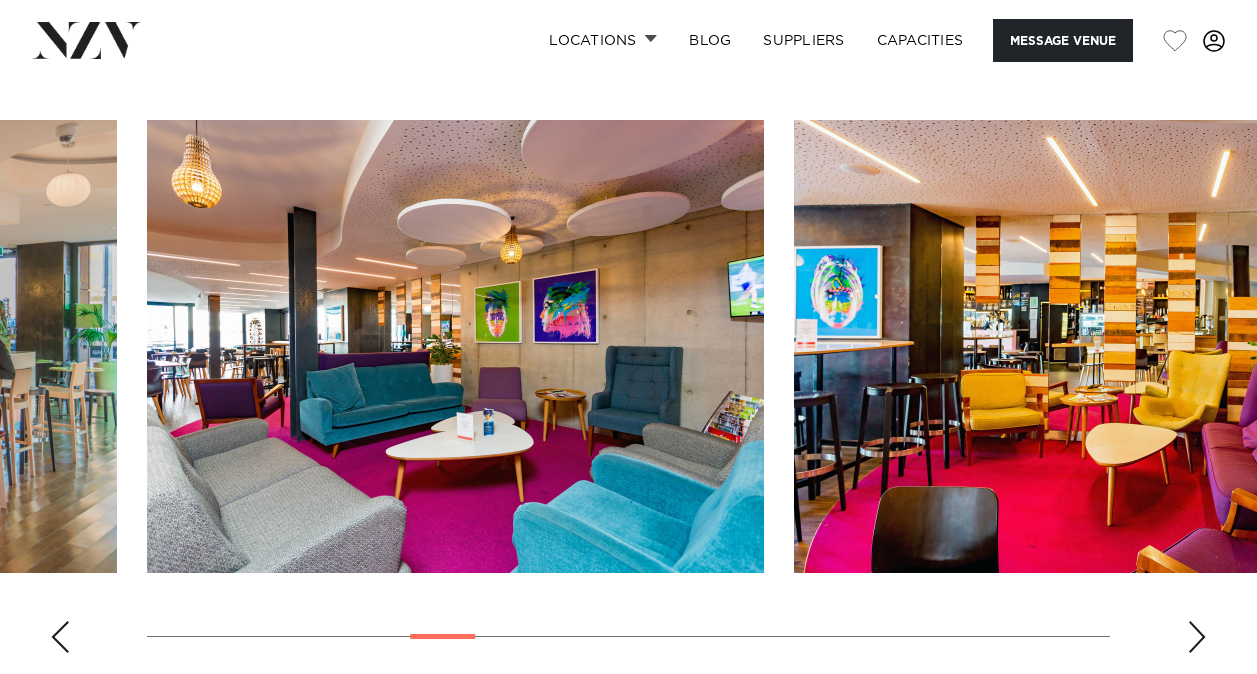 click at bounding box center (1197, 637) 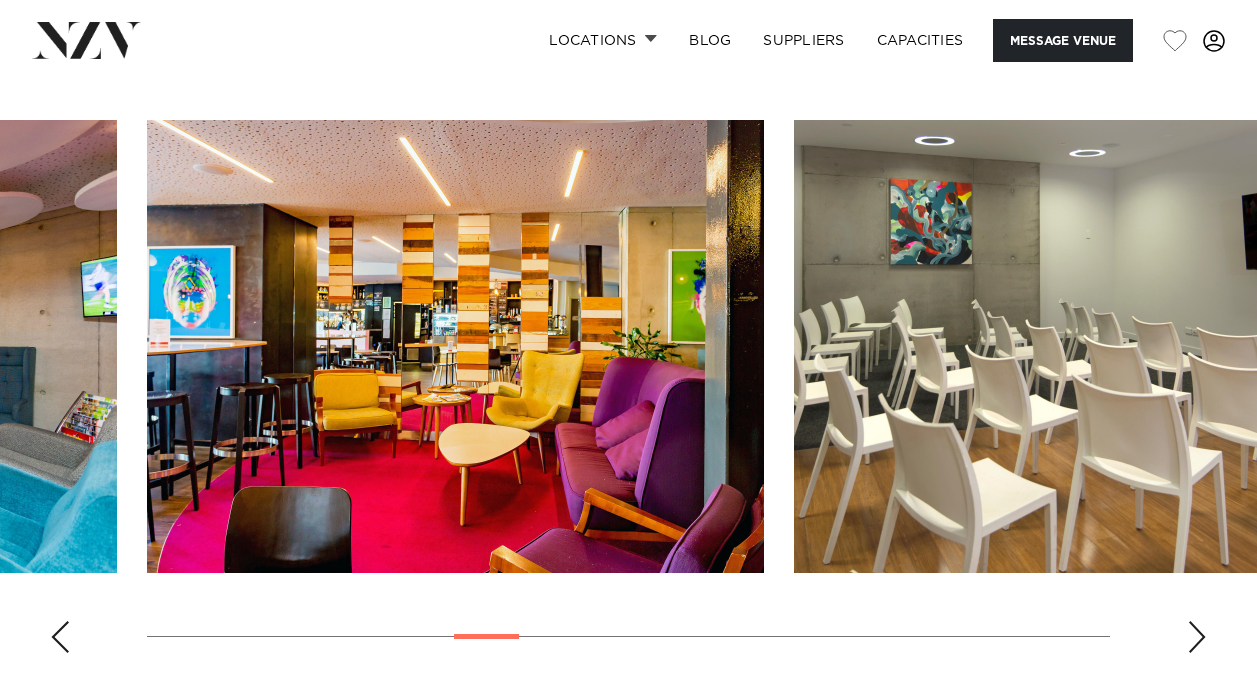 click at bounding box center [1197, 637] 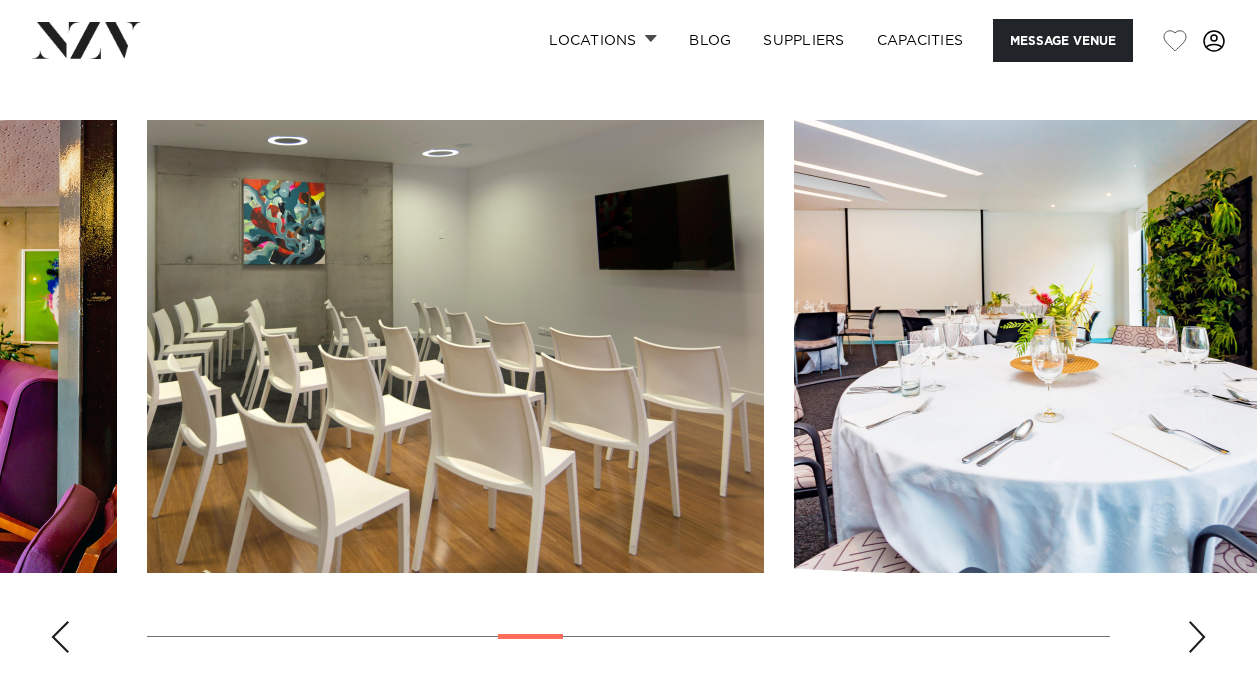 click at bounding box center (1197, 637) 